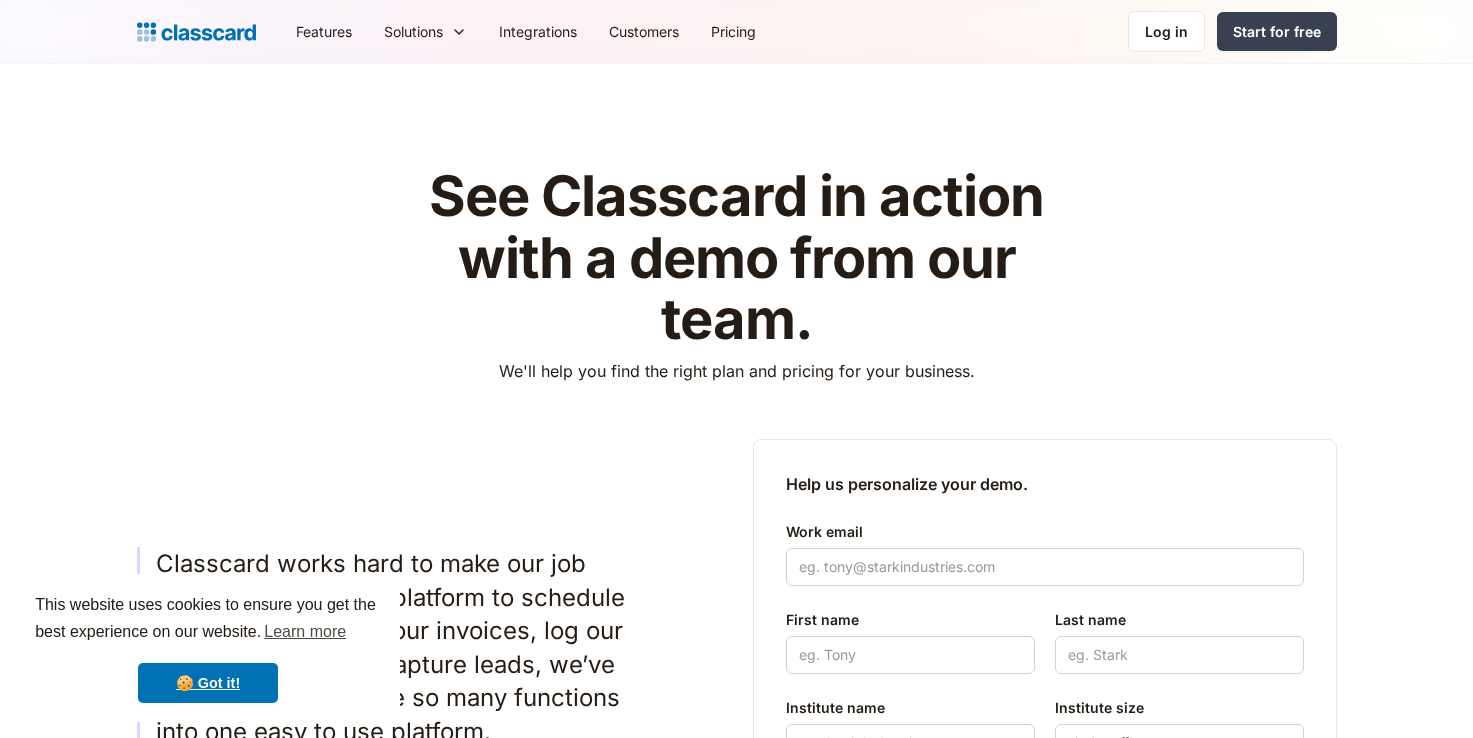 scroll, scrollTop: 0, scrollLeft: 0, axis: both 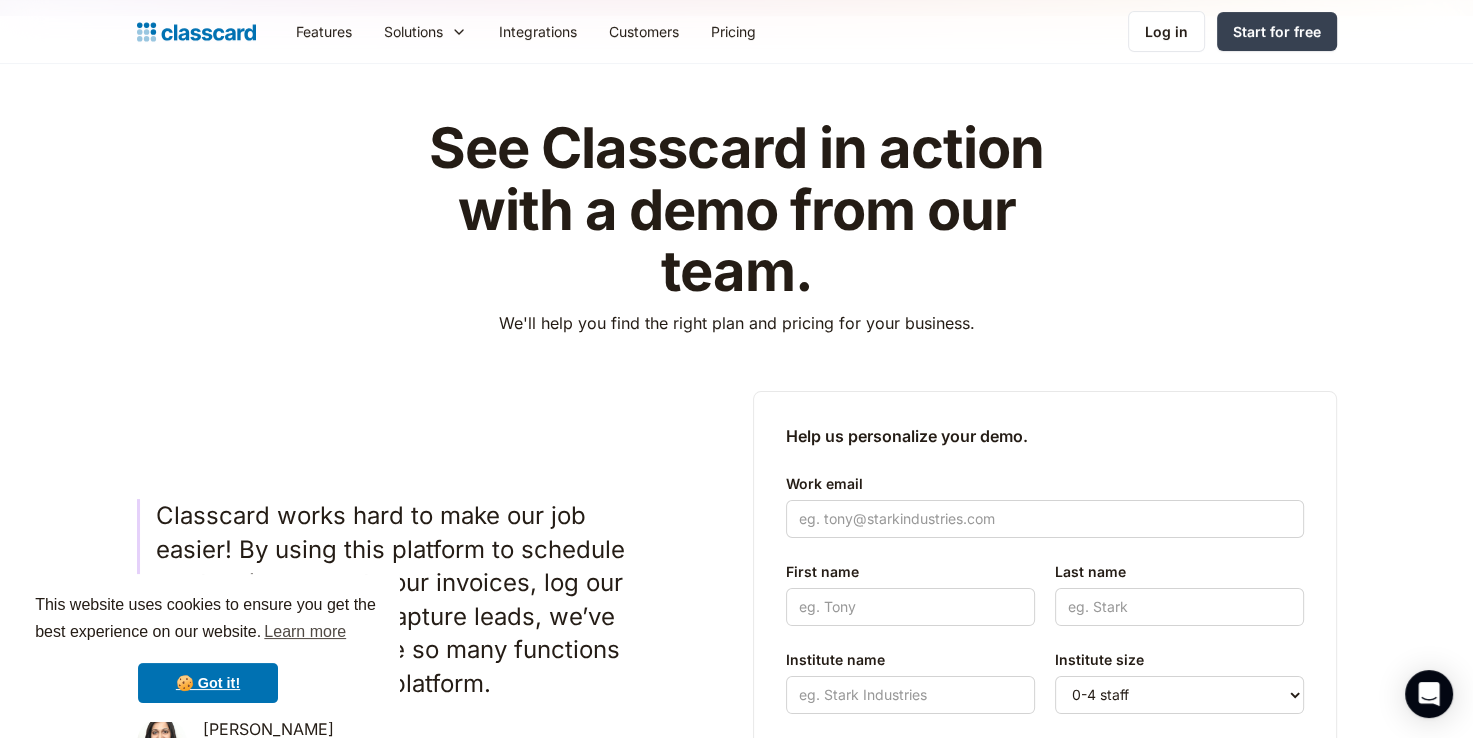 click on "See Classcard in action with a demo from our team. We'll help you find the right plan and pricing for your business. Classcard works hard to make our job easier! By using this platform to schedule our teachers, create our invoices, log our students, and even capture leads, we’ve been able to integrate so many functions into one easy to use platform. [PERSON_NAME] Hackberry Help us personalize your demo. Work email First name Last name Institute name Phone number
Institute size 0-4 staff 5-10 staff 11-25 staff 26-50 staff 51-100 staff 101+ staff Schedule a demo Thank you 🙌 ‍ We will get in touch soon. In case you have a minute, can we trouble you to pick a convenient time from below?
Oops! Something went wrong while submitting the form." at bounding box center (736, 507) 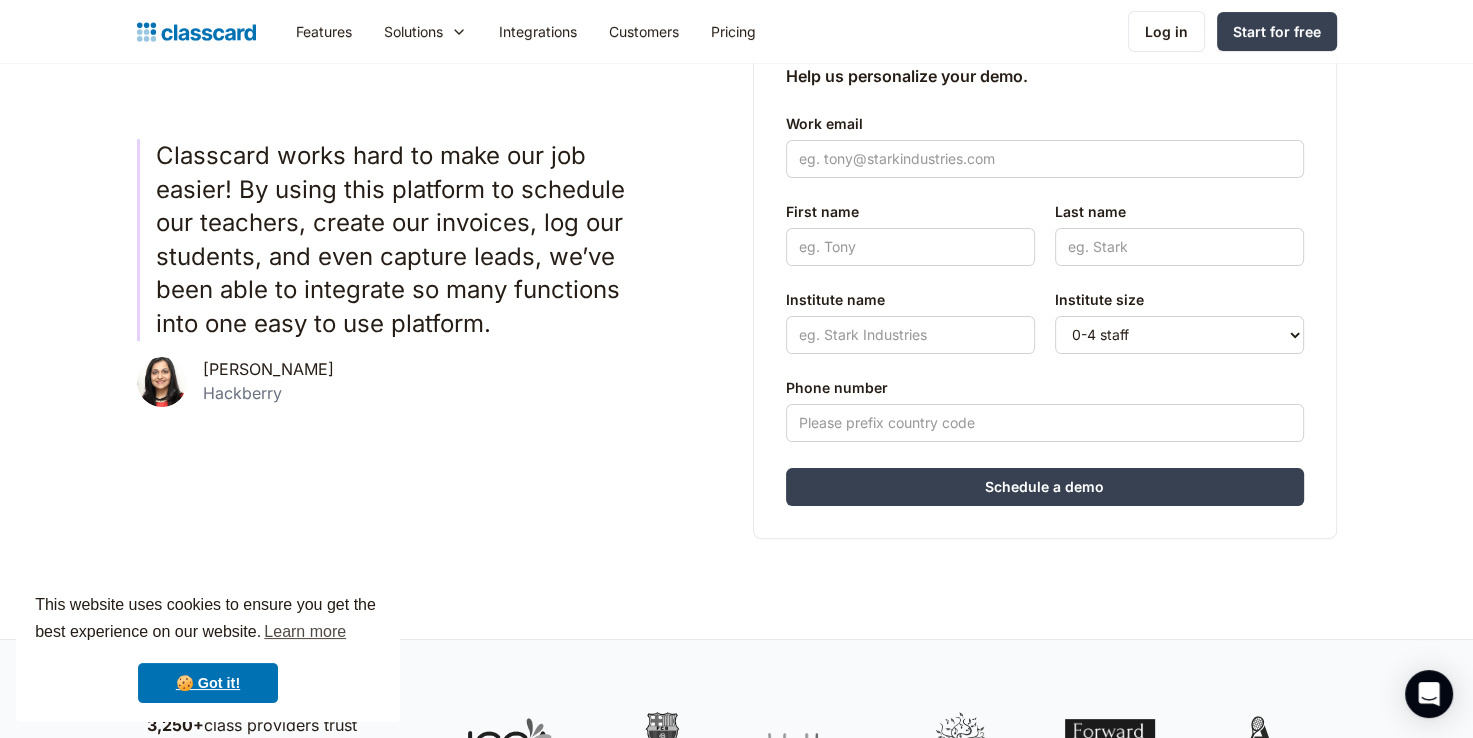 scroll, scrollTop: 368, scrollLeft: 0, axis: vertical 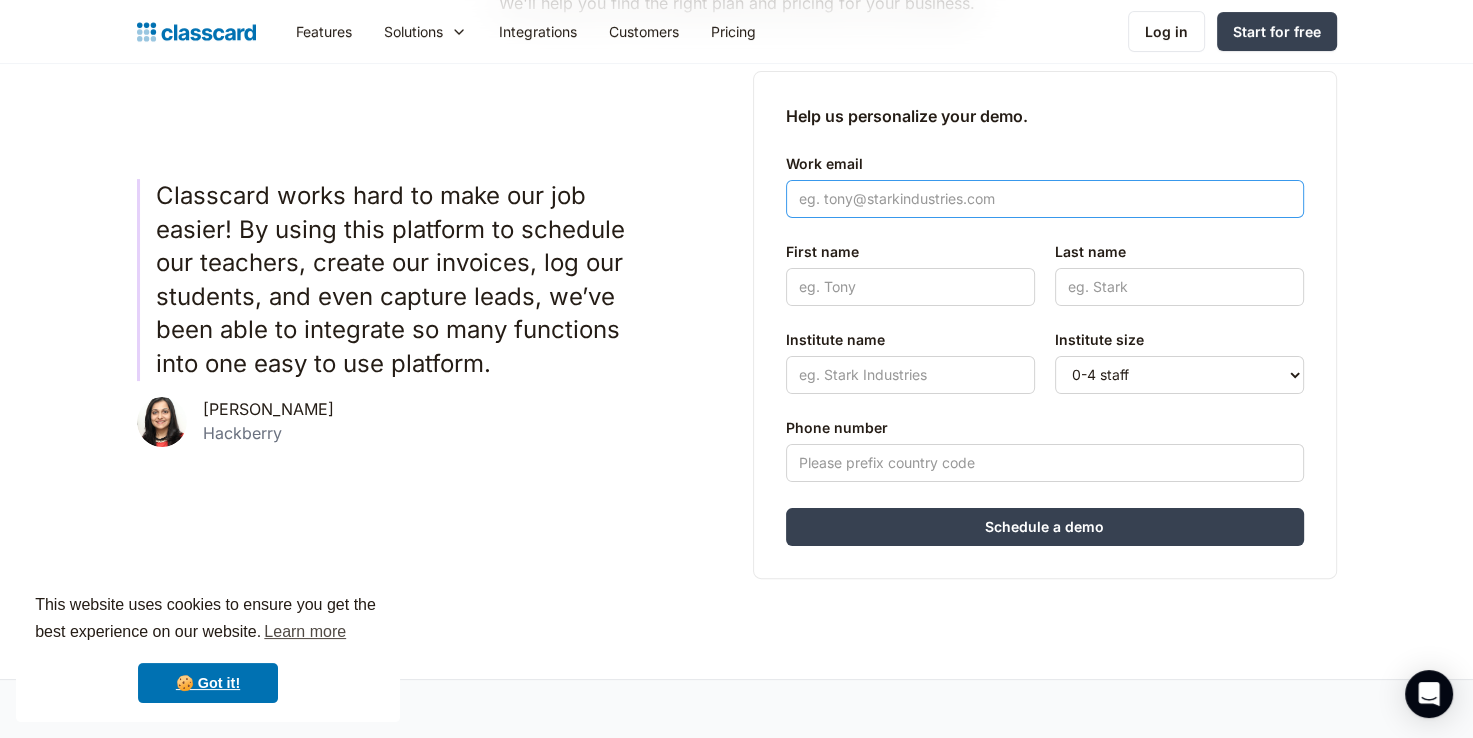 click on "Work email" at bounding box center [1045, 199] 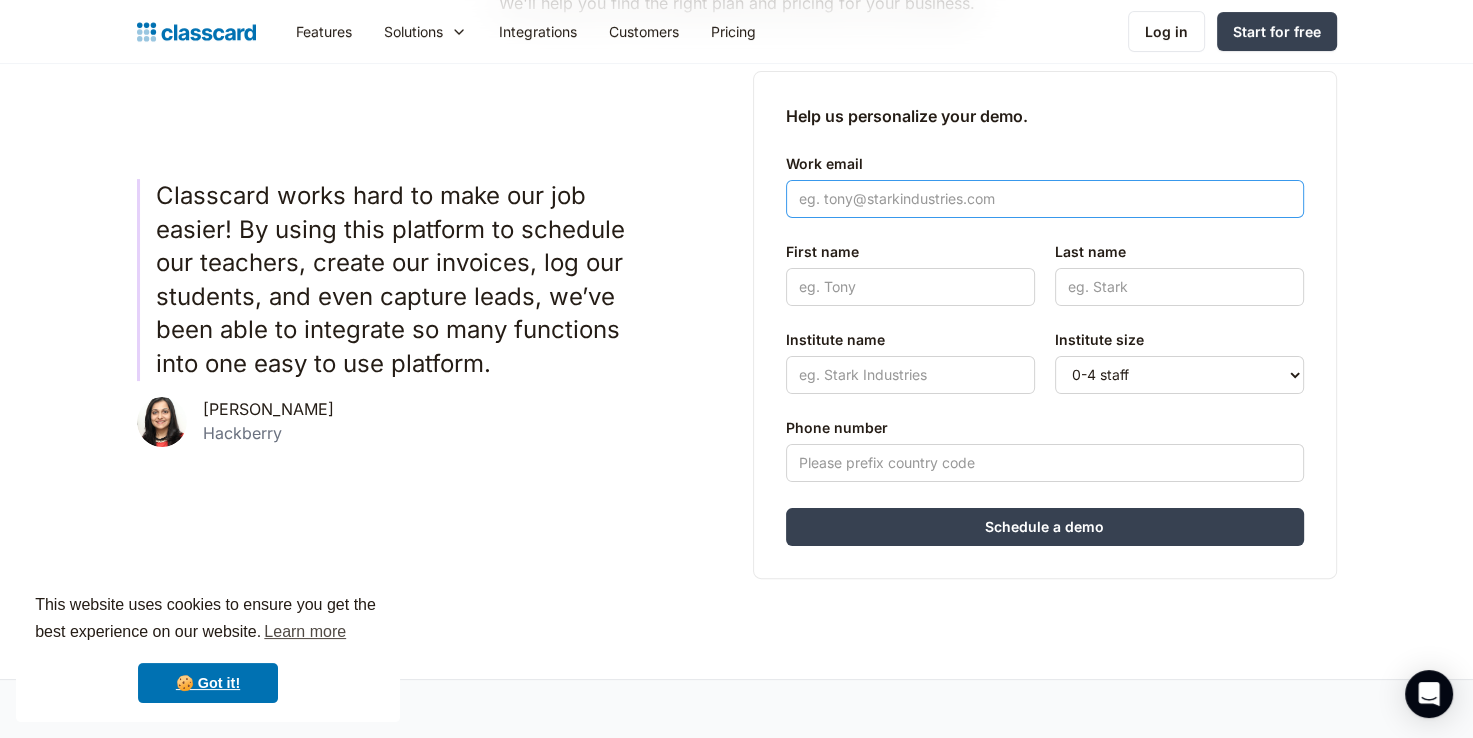 type on "[EMAIL_ADDRESS][DOMAIN_NAME]" 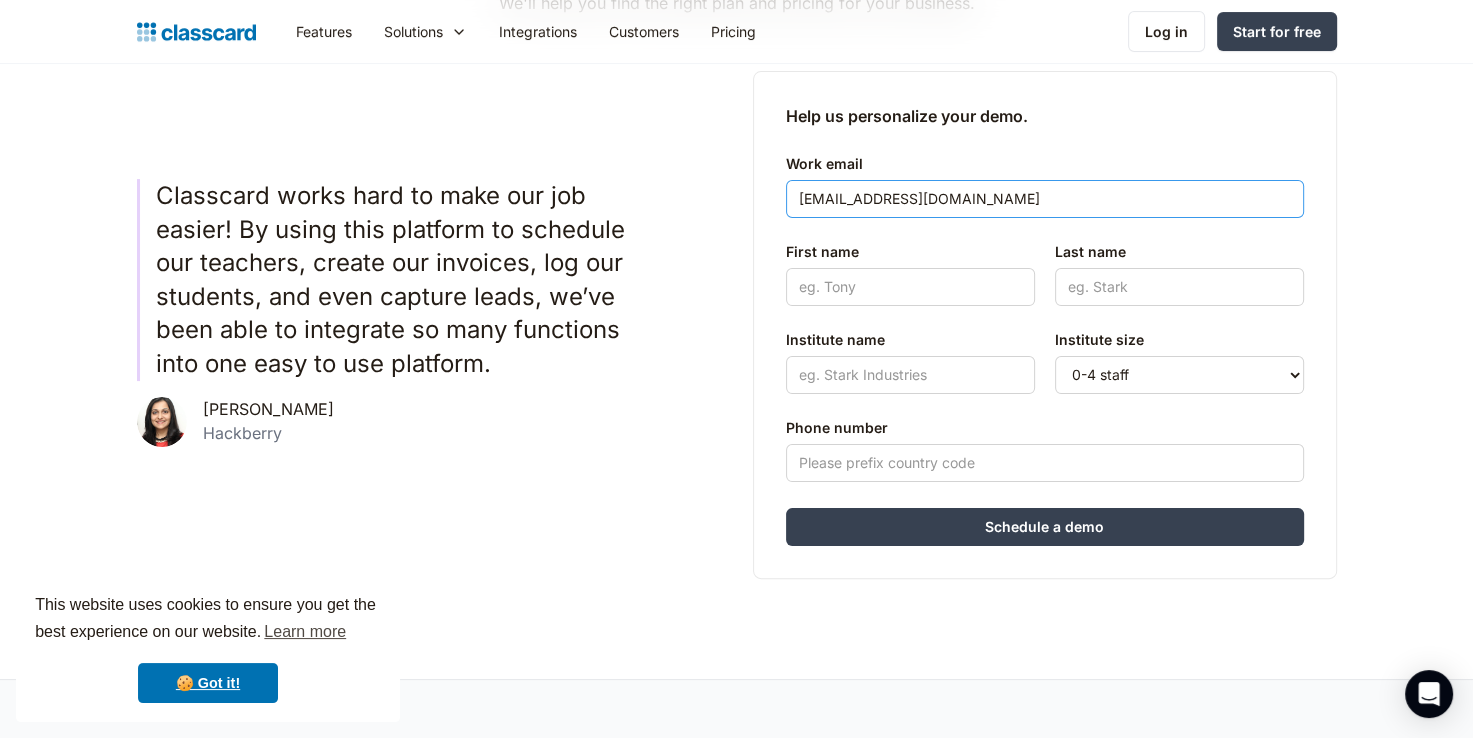 type on "[PERSON_NAME]" 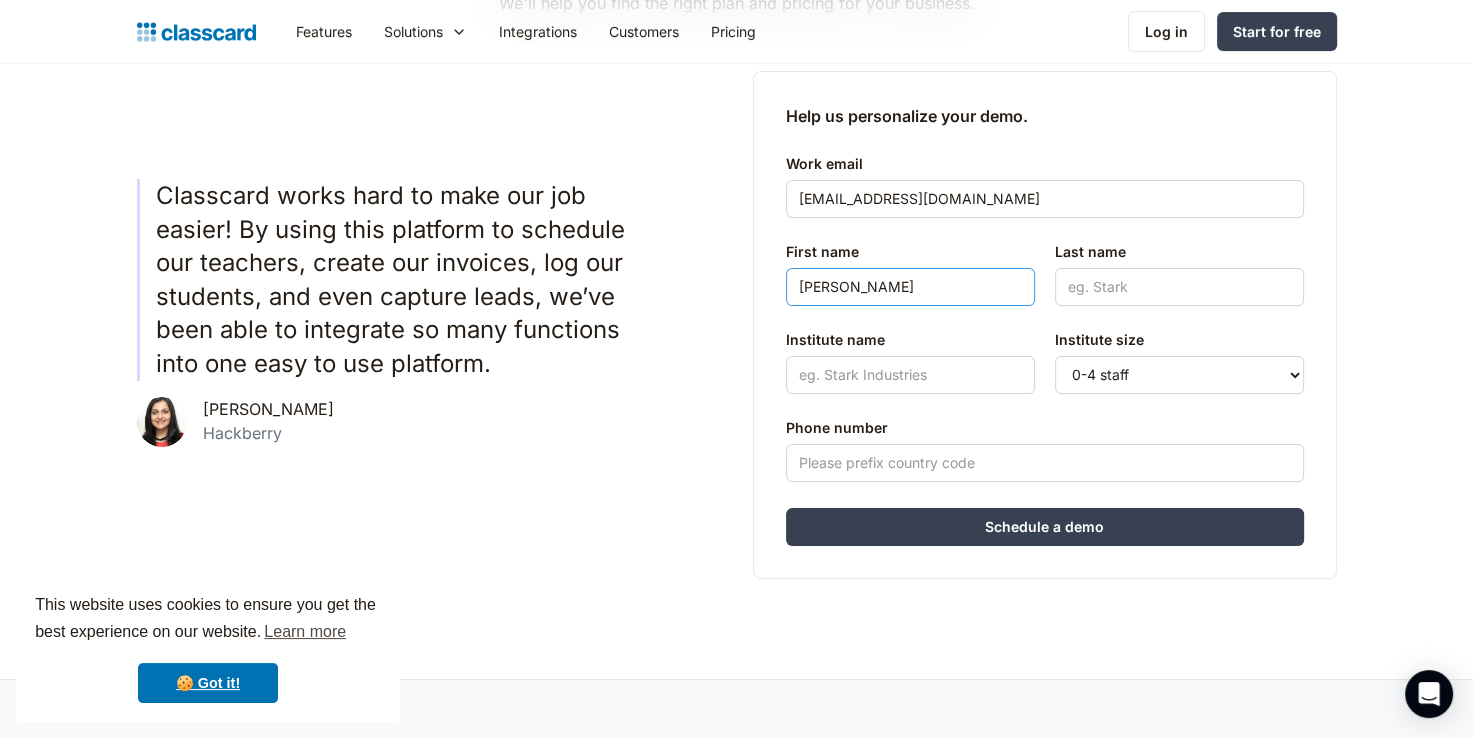 type on "[PERSON_NAME]" 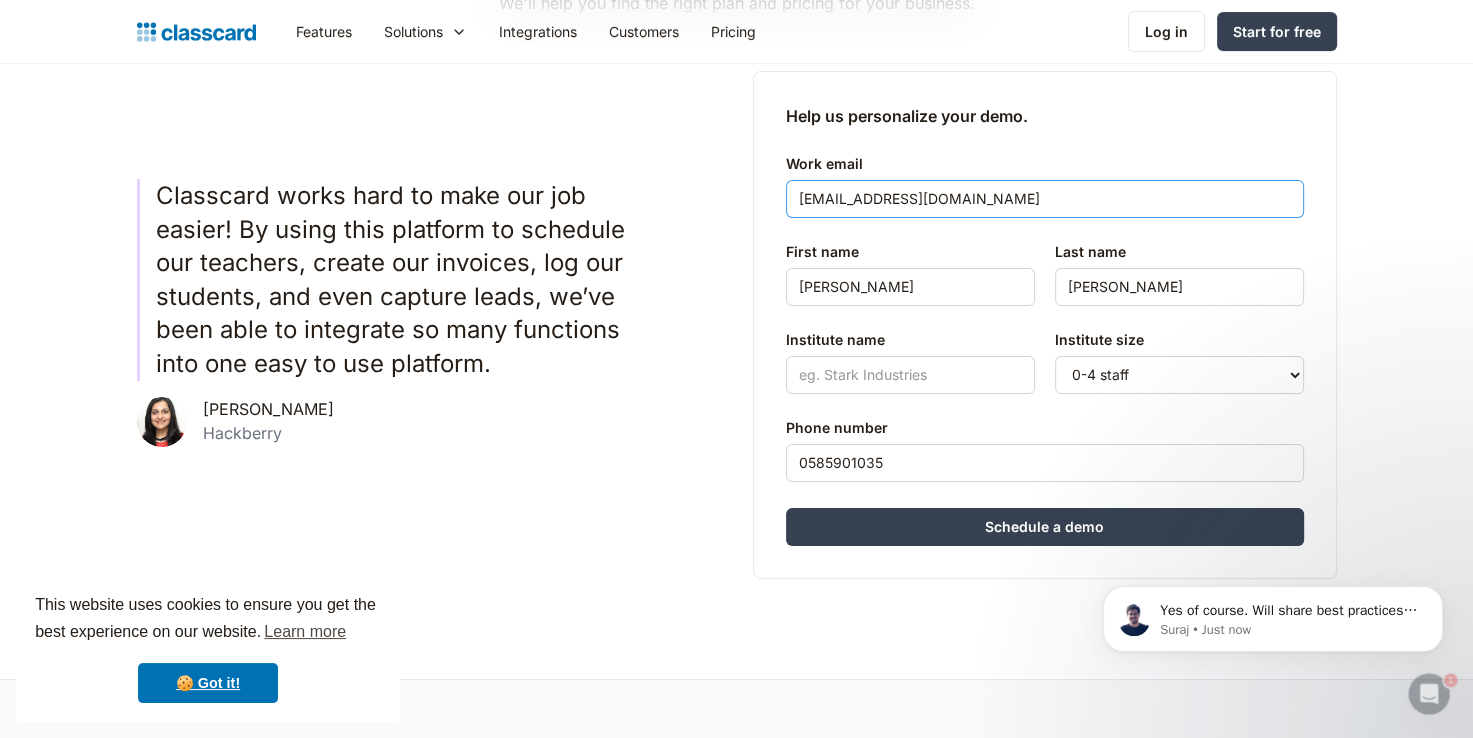 scroll, scrollTop: 0, scrollLeft: 0, axis: both 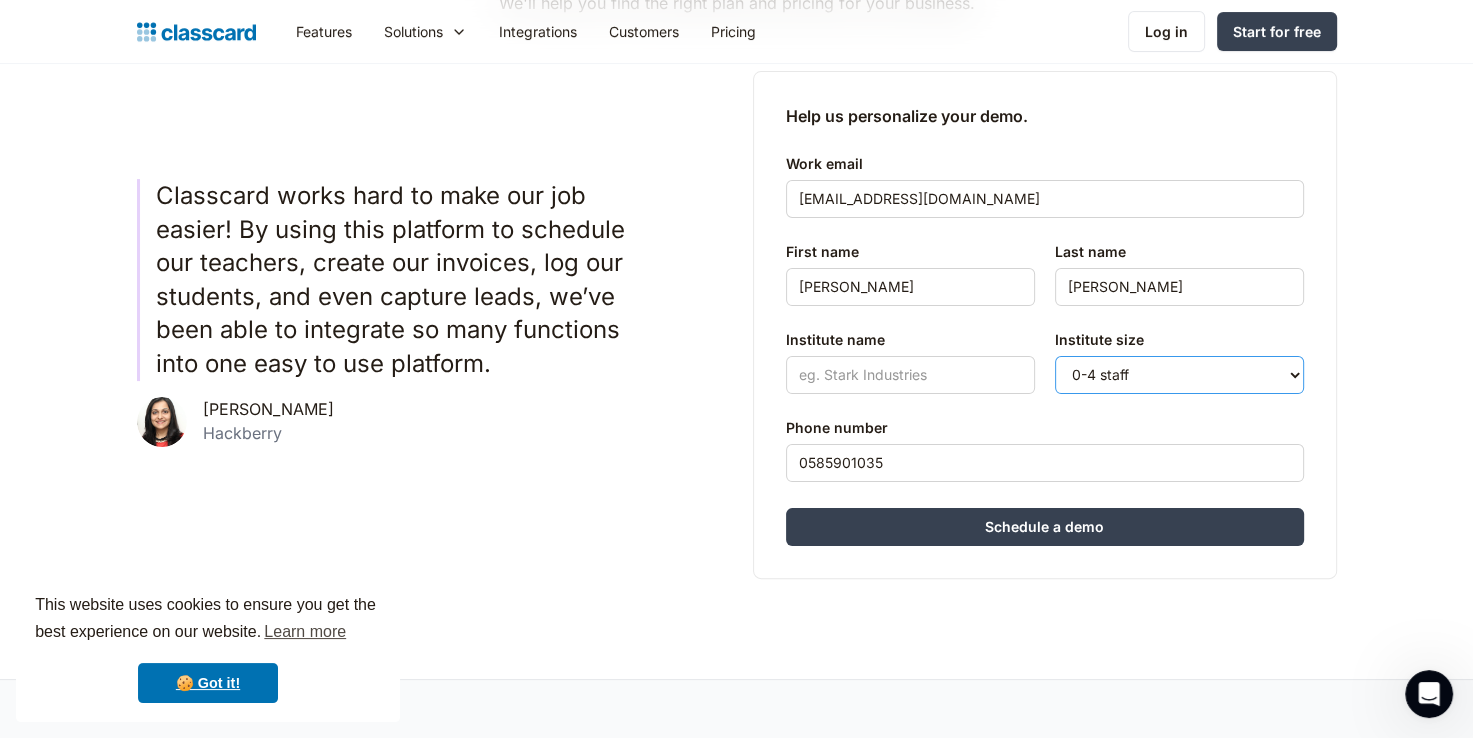 click on "0-4 staff 5-10 staff 11-25 staff 26-50 staff 51-100 staff 101+ staff" at bounding box center [1179, 375] 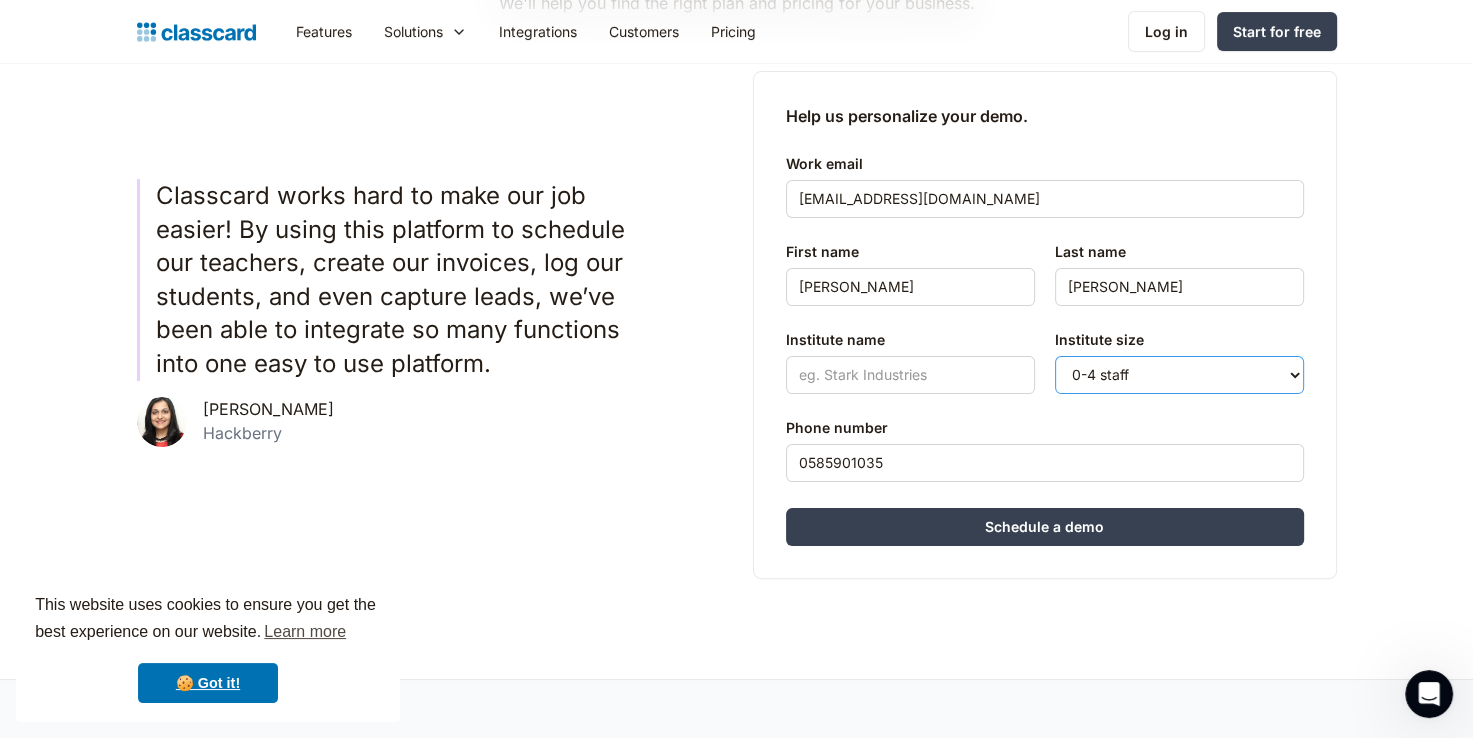 click on "0-4 staff 5-10 staff 11-25 staff 26-50 staff 51-100 staff 101+ staff" at bounding box center [1179, 375] 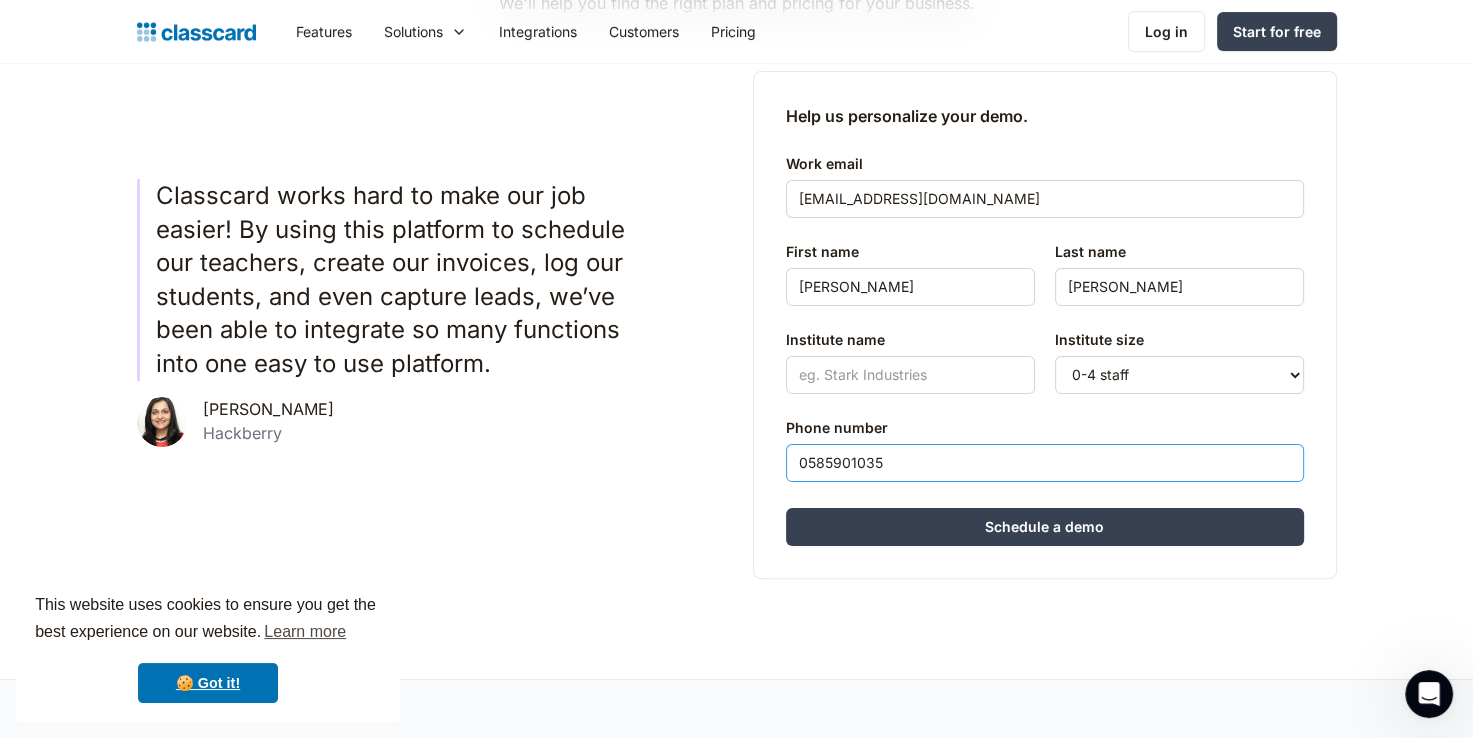 drag, startPoint x: 975, startPoint y: 461, endPoint x: 895, endPoint y: 465, distance: 80.09994 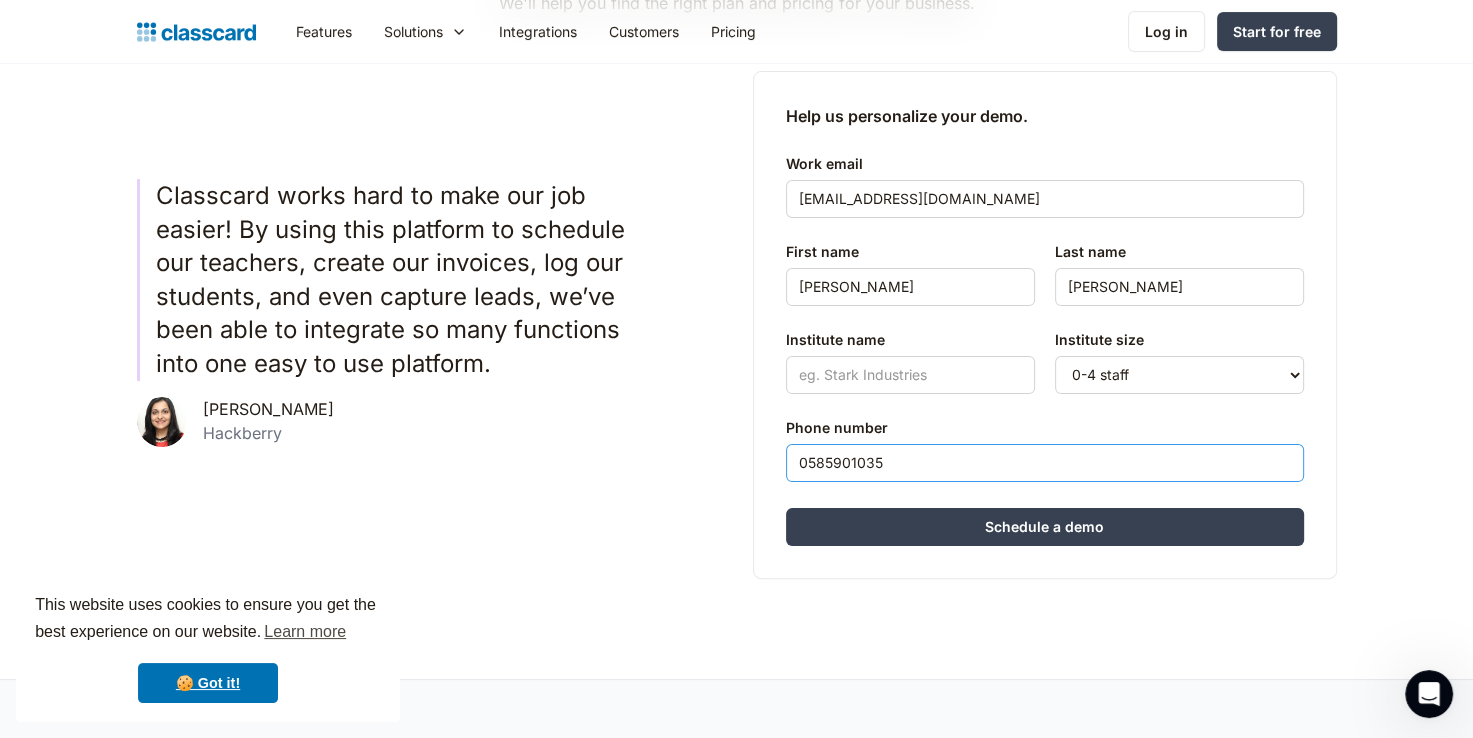 click on "0585901035" at bounding box center (1045, 463) 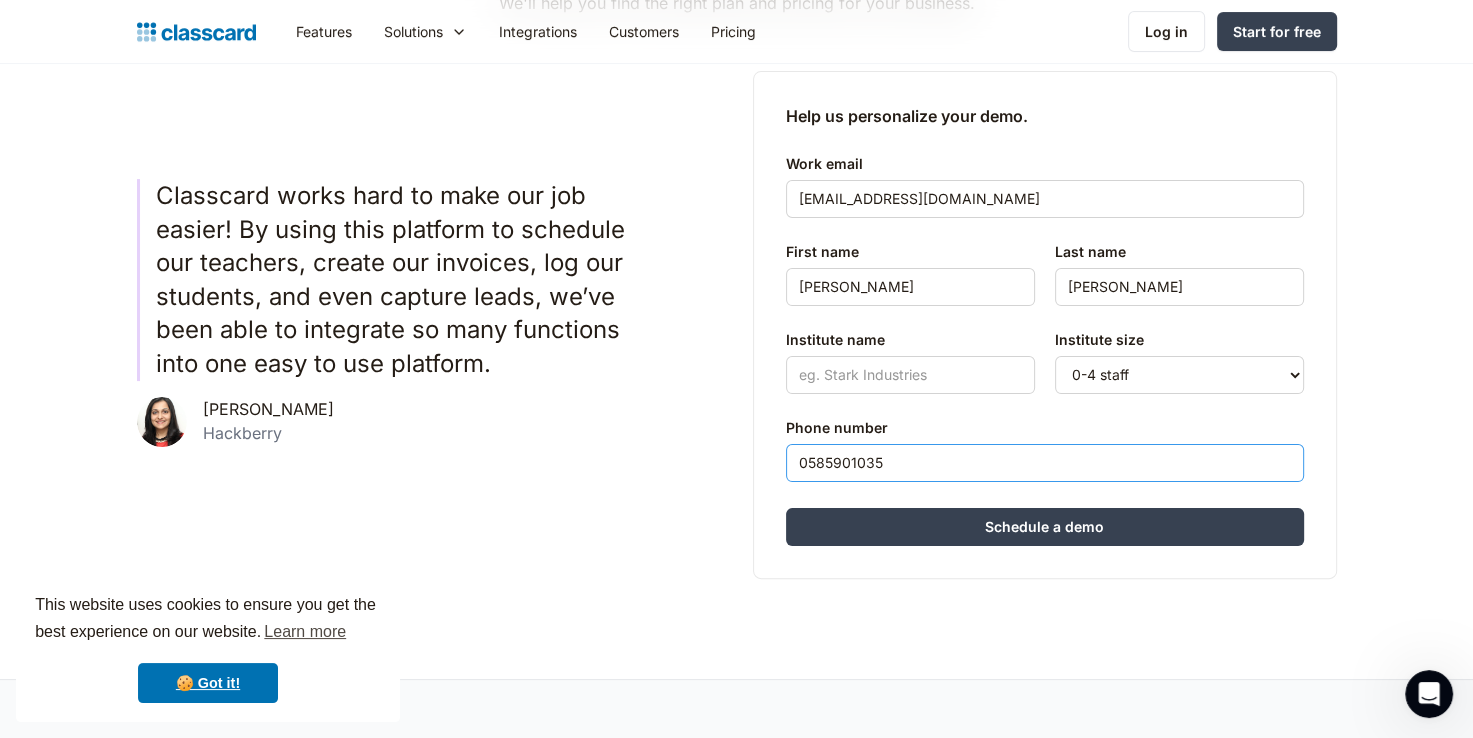 drag, startPoint x: 895, startPoint y: 465, endPoint x: 766, endPoint y: 453, distance: 129.55693 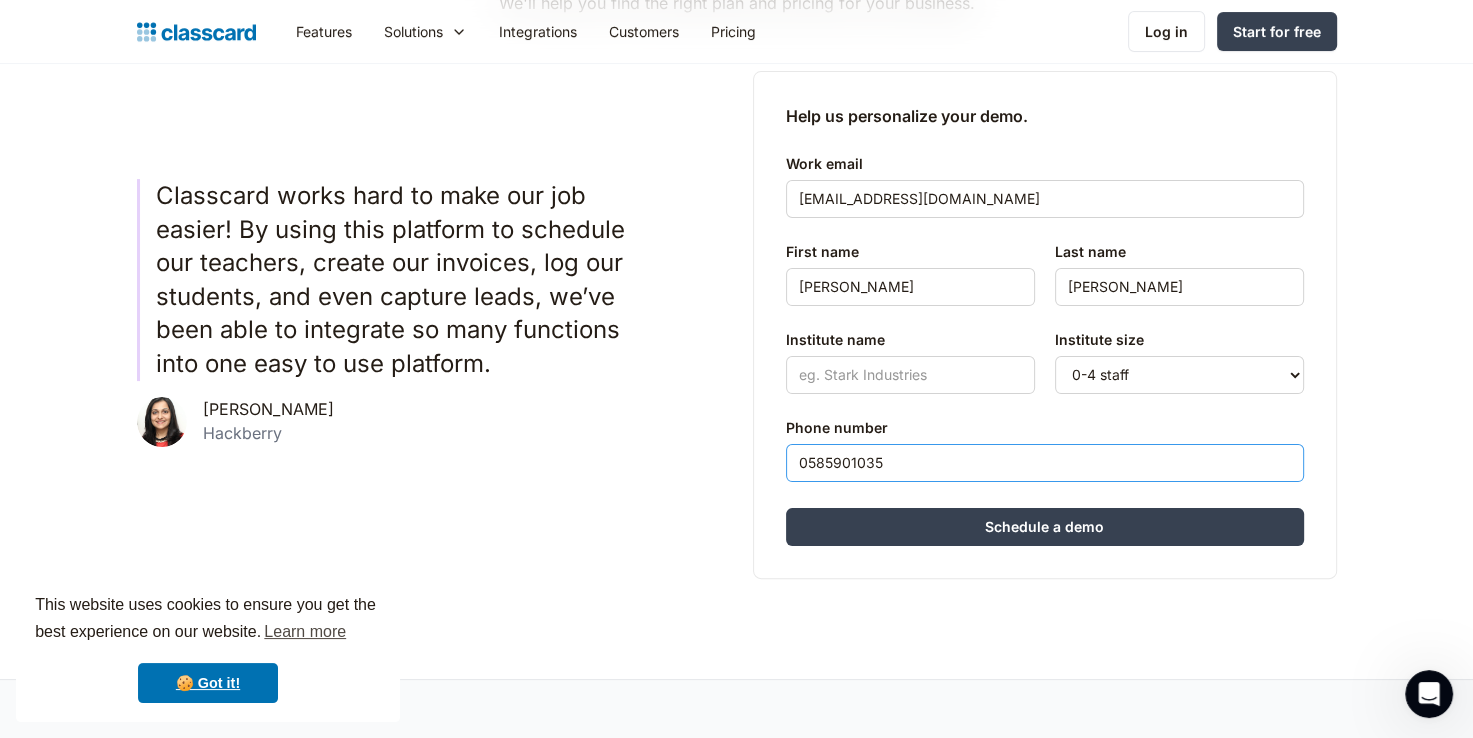 click on "Help us personalize your demo. Work email [EMAIL_ADDRESS][DOMAIN_NAME] First name [PERSON_NAME] name [PERSON_NAME] Institute name Phone number [PHONE_NUMBER]
Institute size 0-4 staff 5-10 staff 11-25 staff 26-50 staff 51-100 staff 101+ staff Schedule a demo Thank you 🙌 ‍ We will get in touch soon. In case you have a minute, can we trouble you to pick a convenient time from below?
Oops! Something went wrong while submitting the form." at bounding box center [1045, 325] 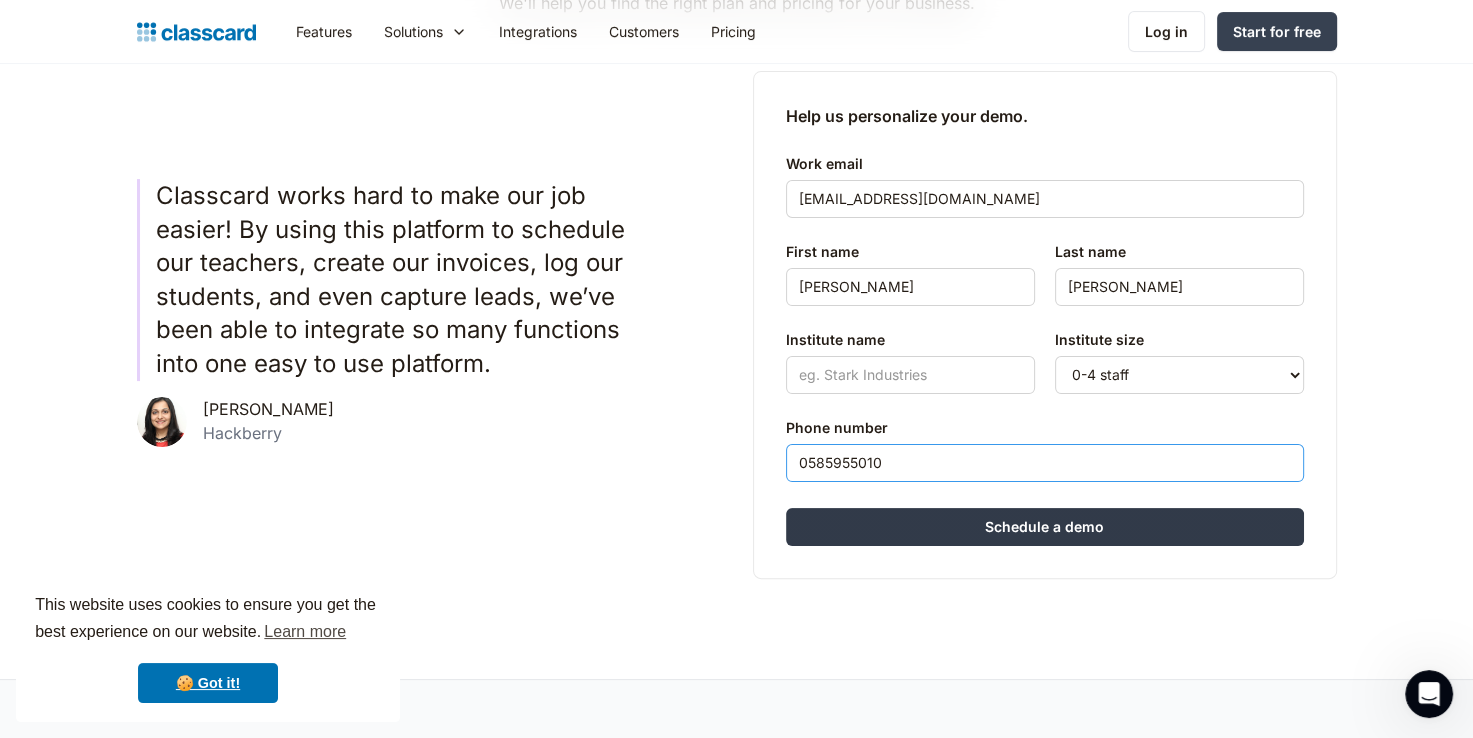 type on "0585955010" 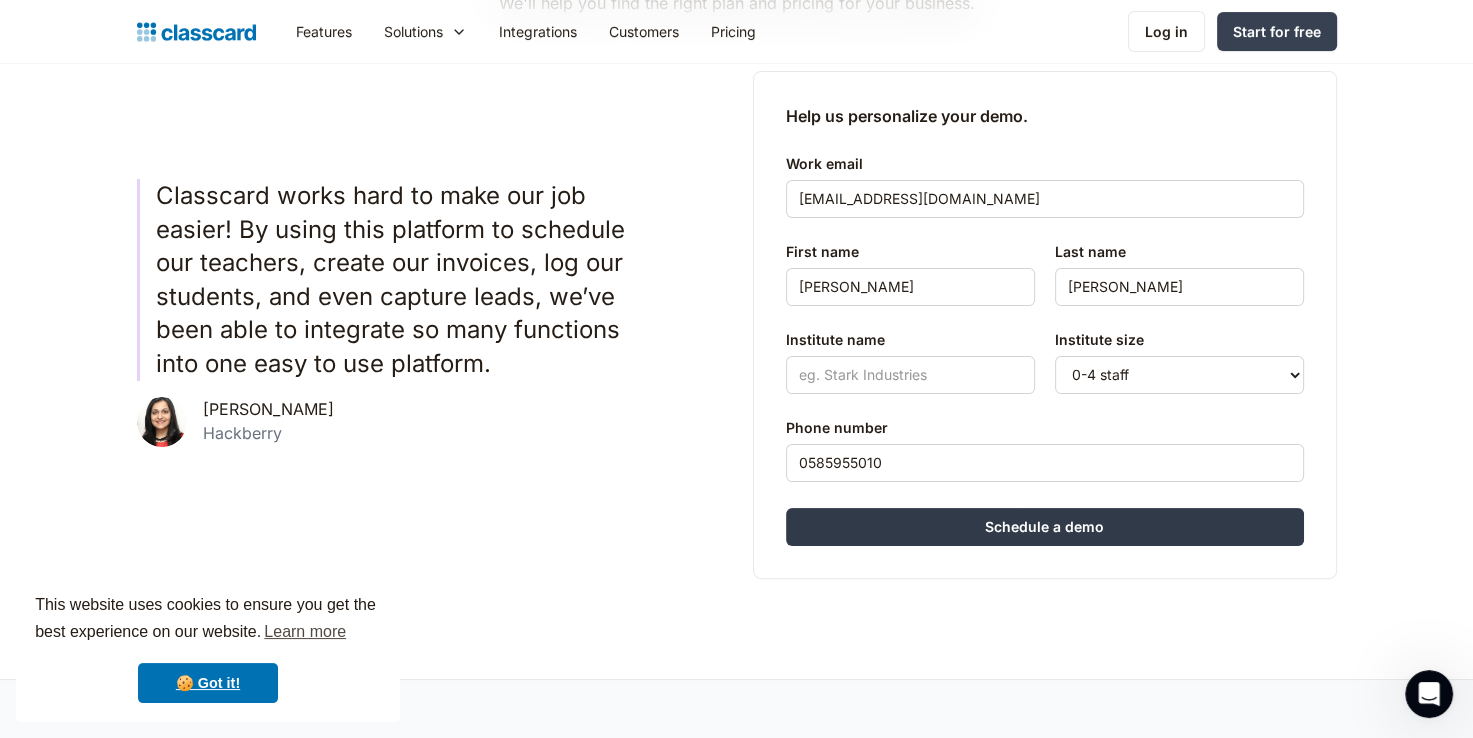 click on "Schedule a demo" at bounding box center (1045, 527) 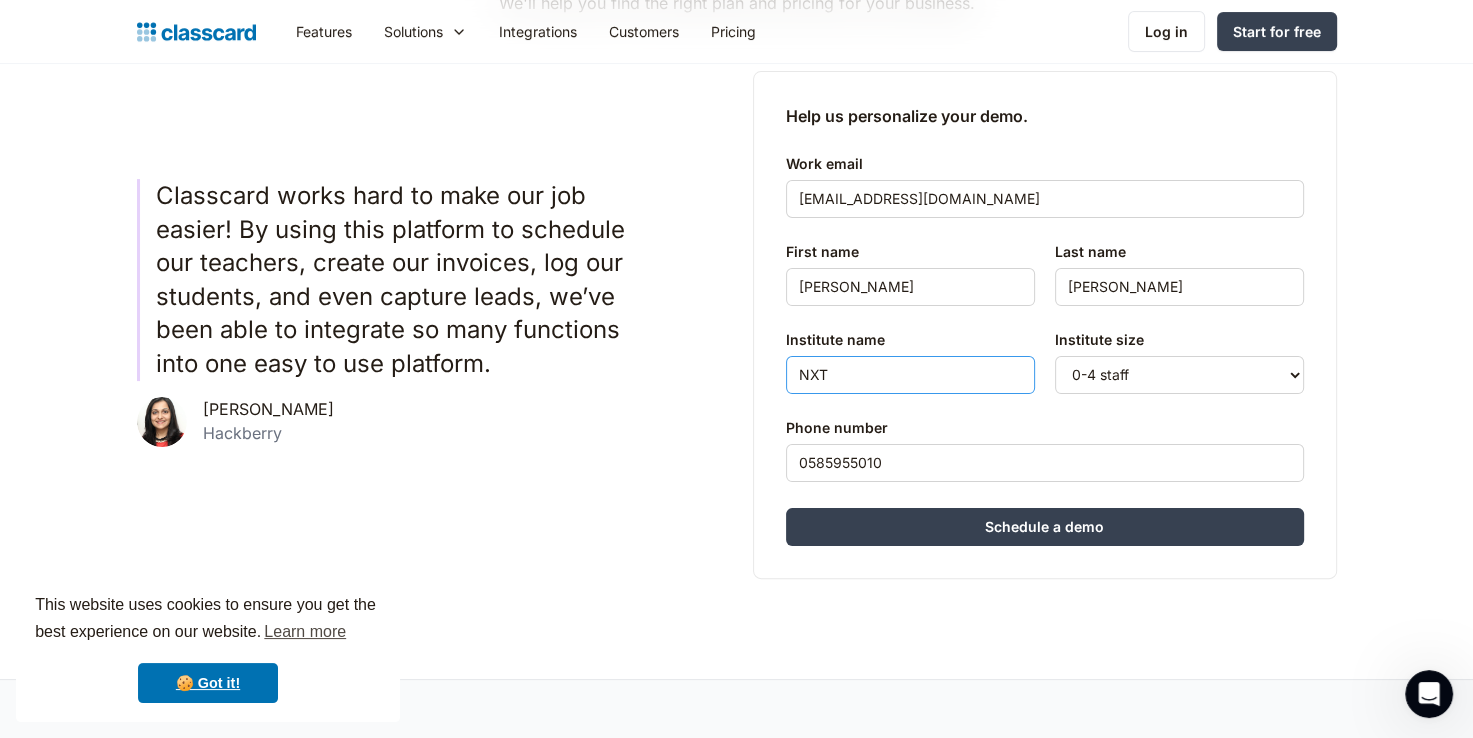 type on "NXTGEN SPORTS ACADEMY" 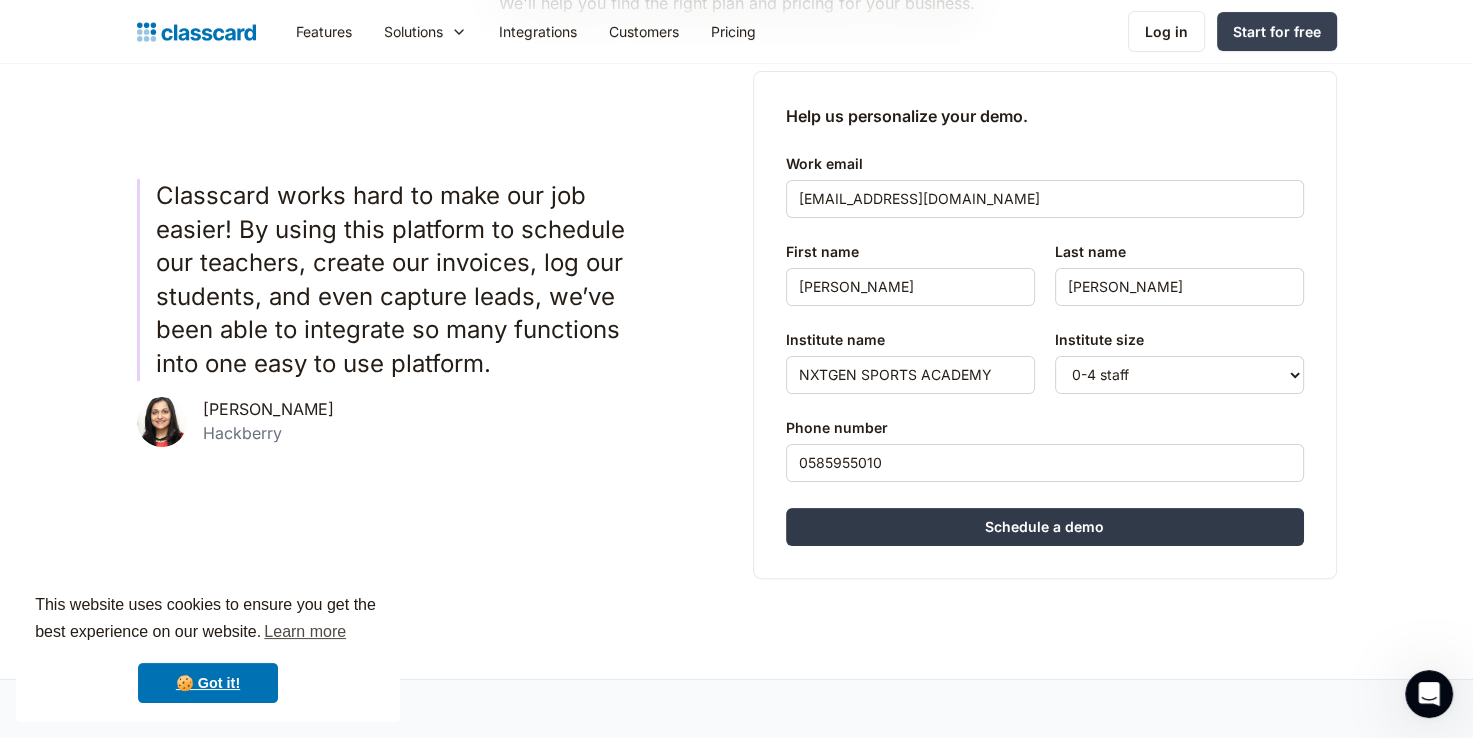 click on "Schedule a demo" at bounding box center [1045, 527] 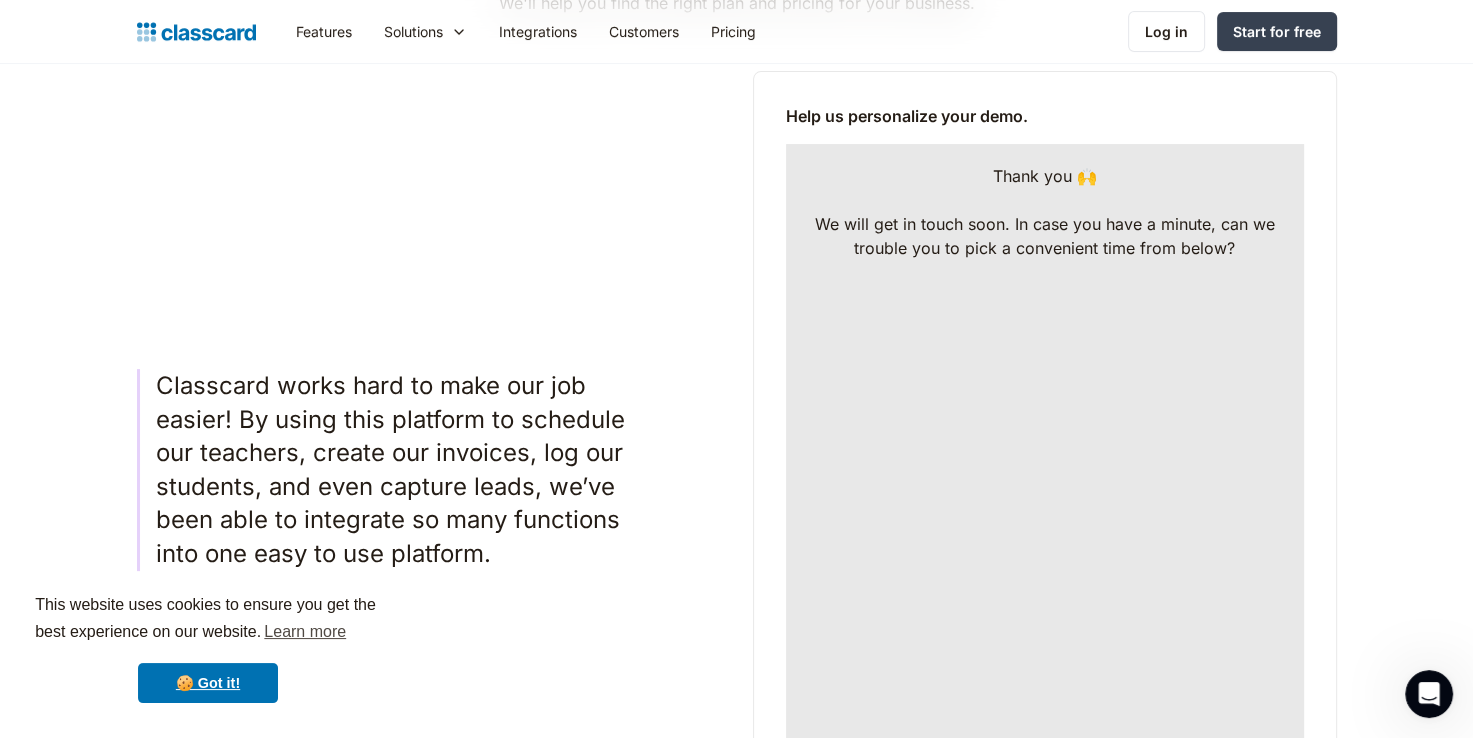 scroll, scrollTop: 712, scrollLeft: 0, axis: vertical 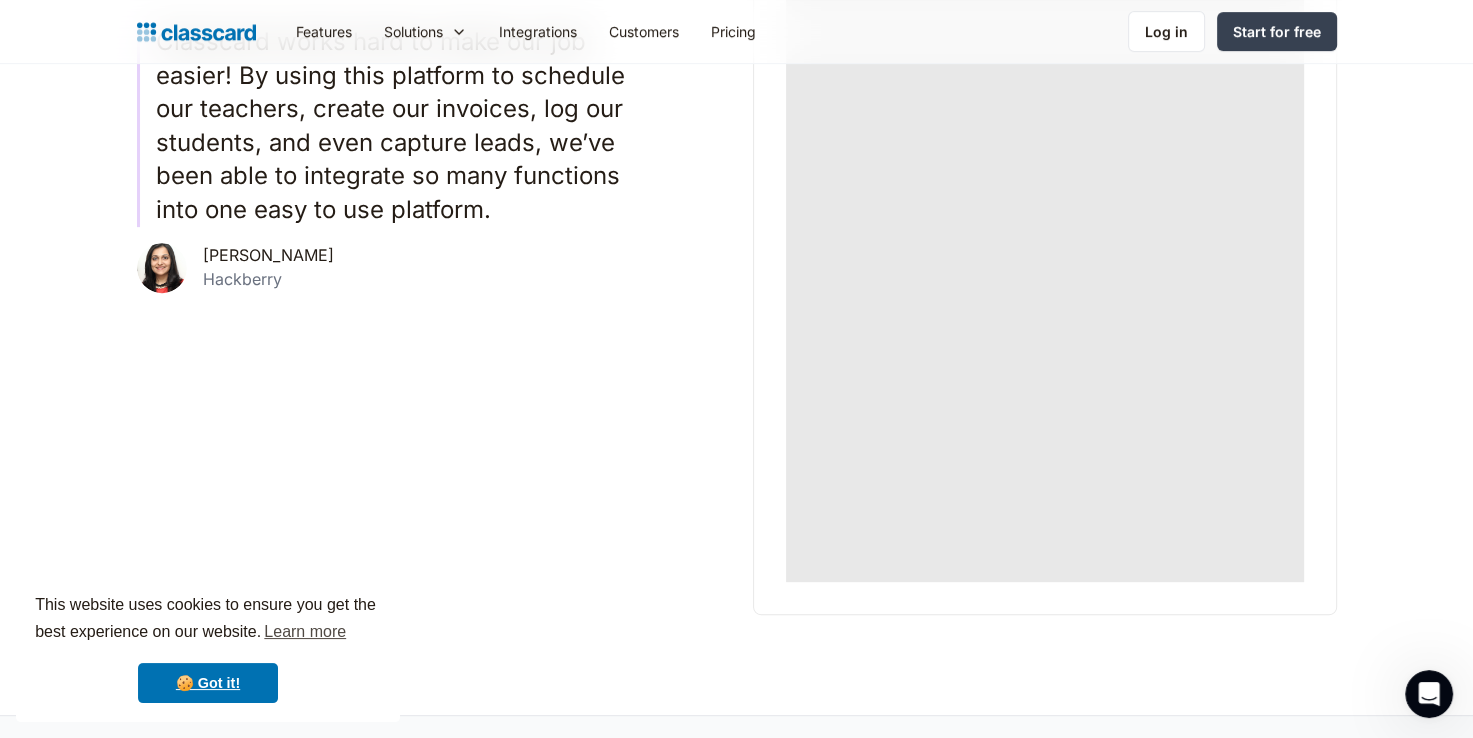 click 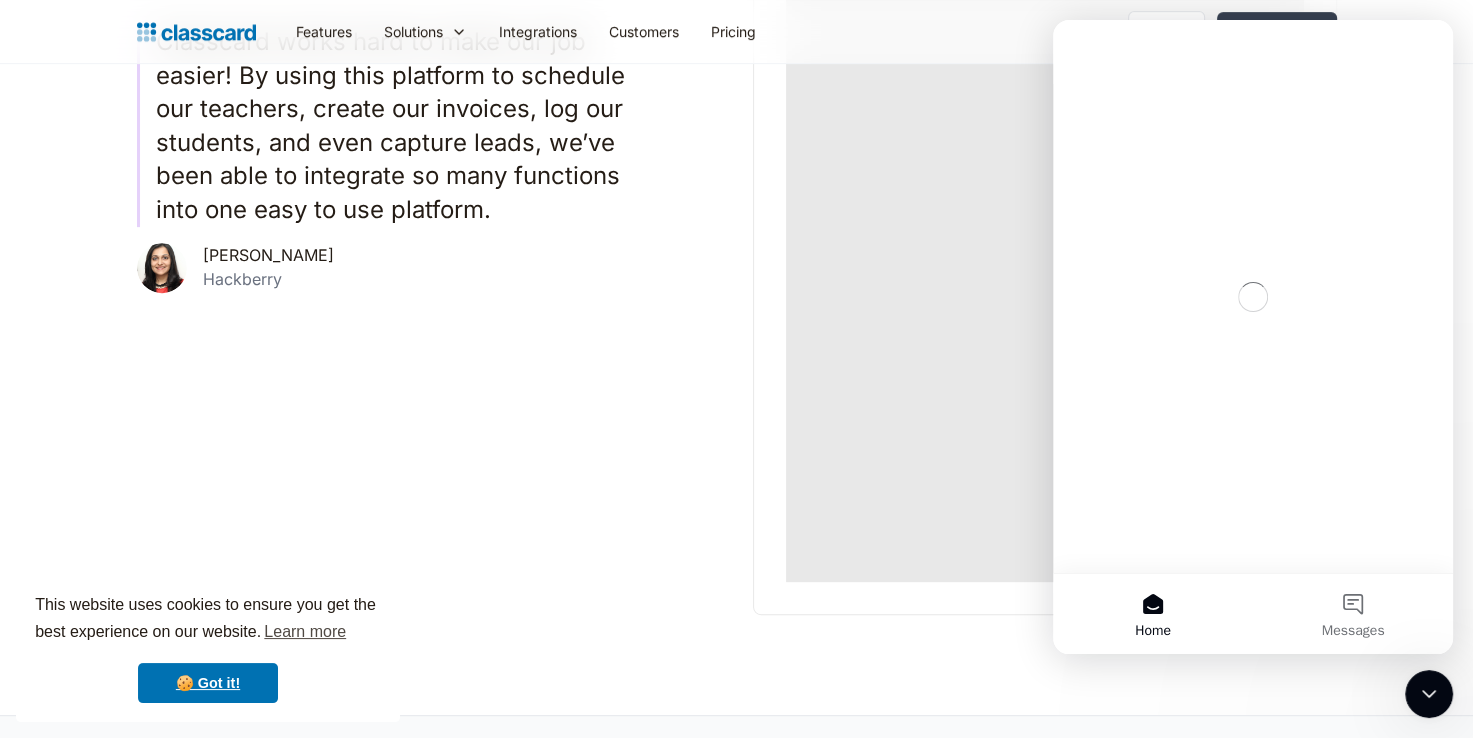 scroll, scrollTop: 0, scrollLeft: 0, axis: both 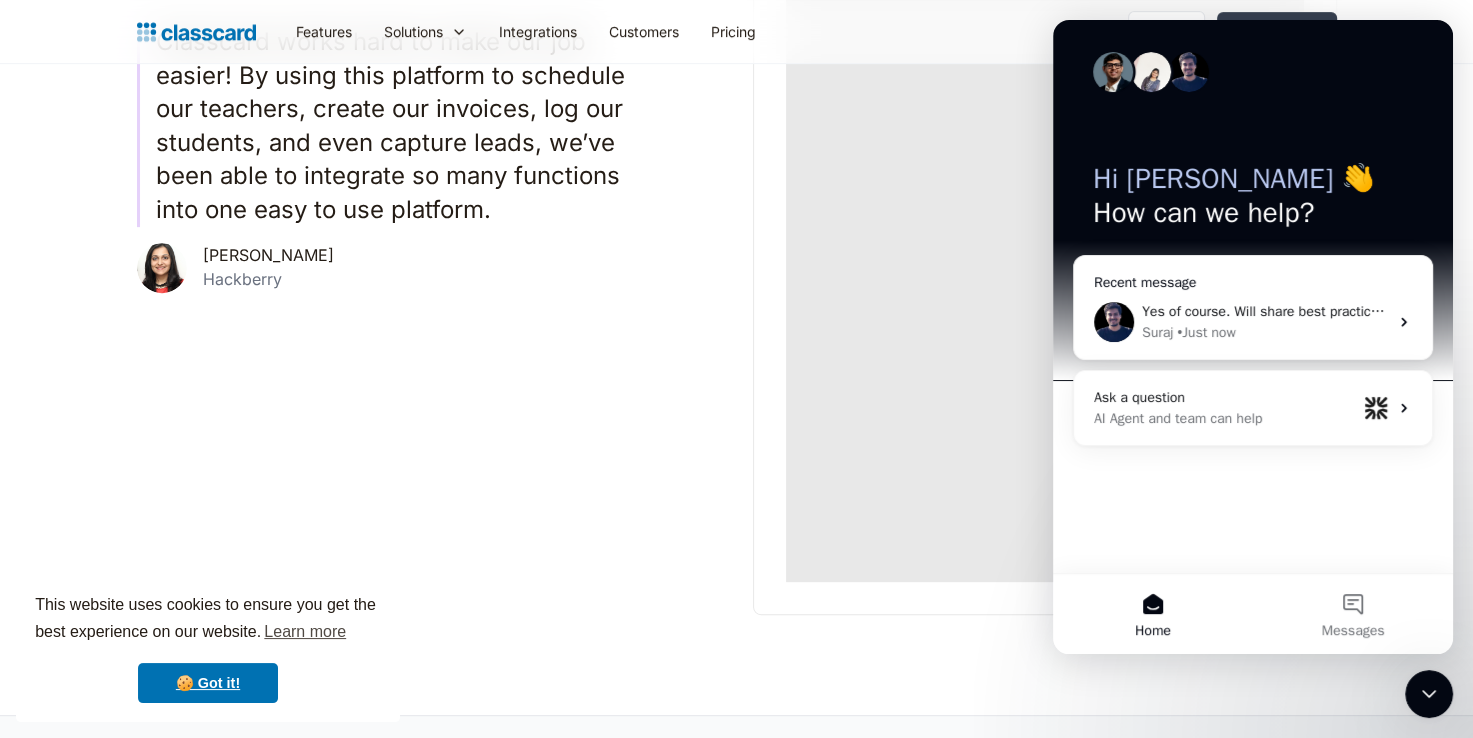 click on "Suraj •  Just now" at bounding box center [1265, 332] 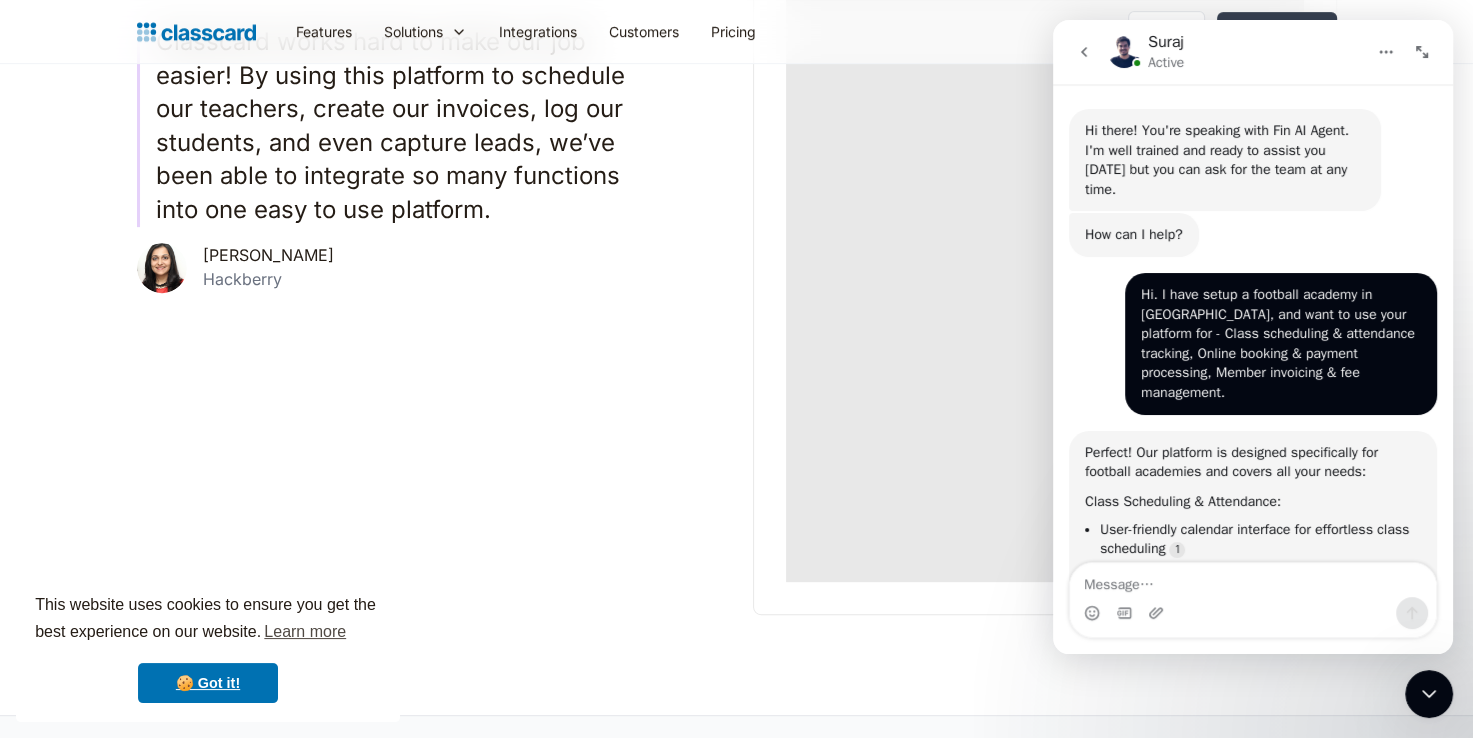 scroll, scrollTop: 2, scrollLeft: 0, axis: vertical 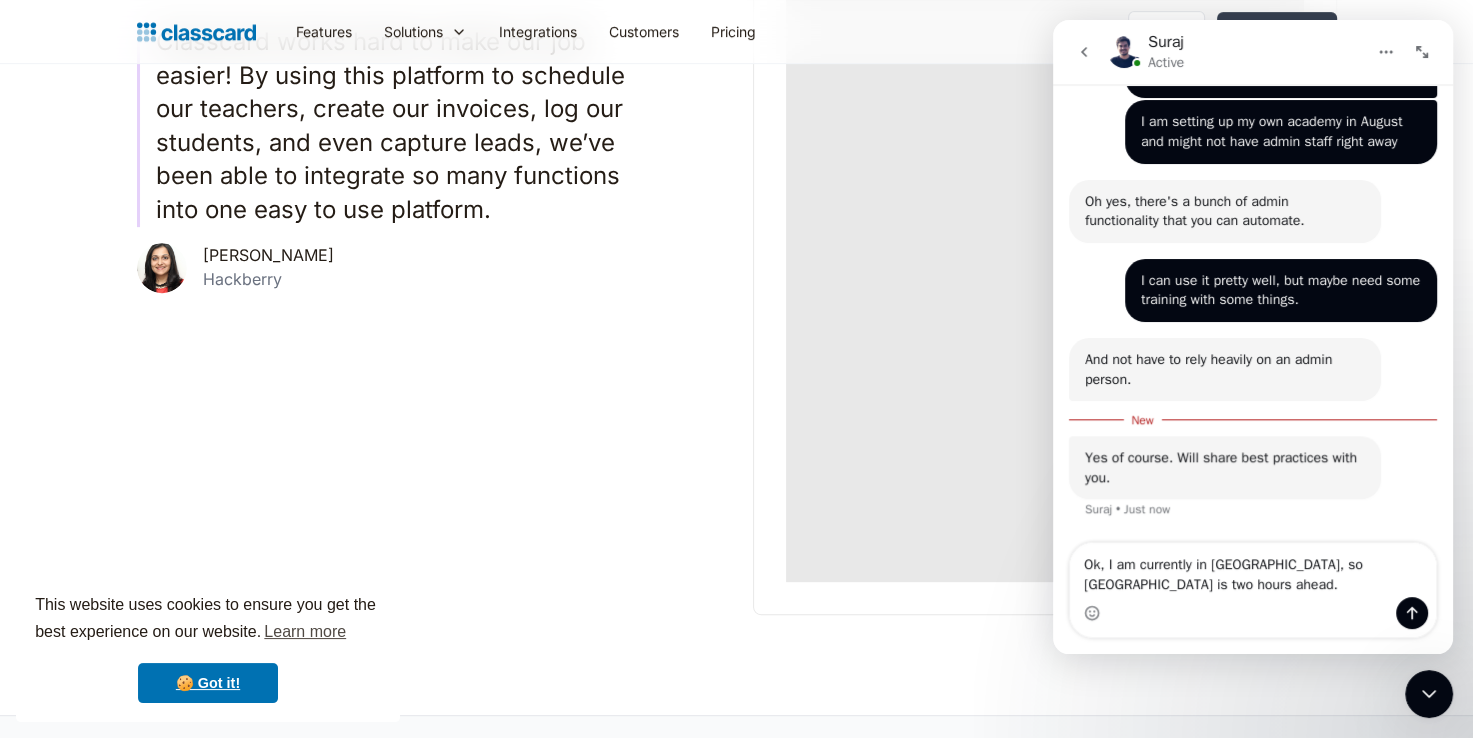 type on "Ok, I am currently in [GEOGRAPHIC_DATA], so [GEOGRAPHIC_DATA] is two hours ahead." 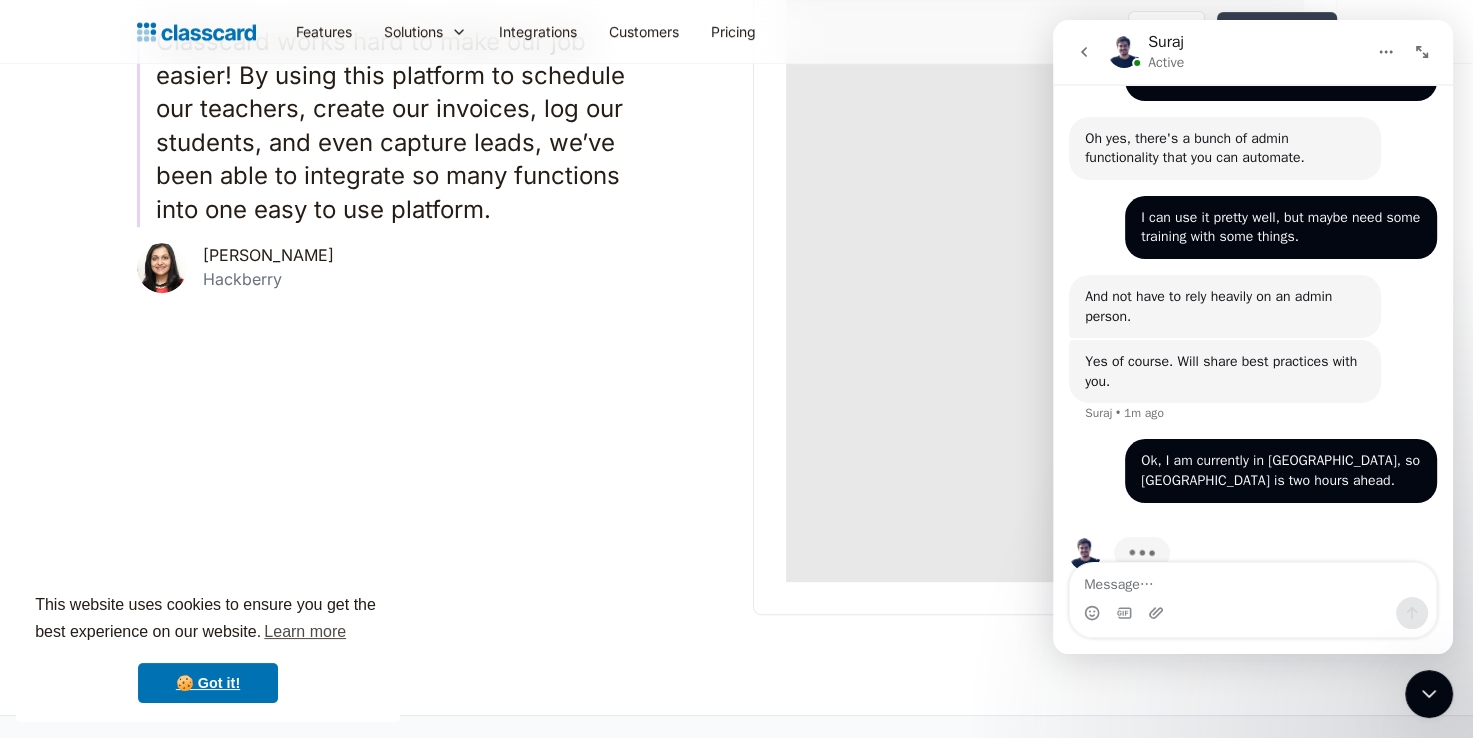 scroll, scrollTop: 2055, scrollLeft: 0, axis: vertical 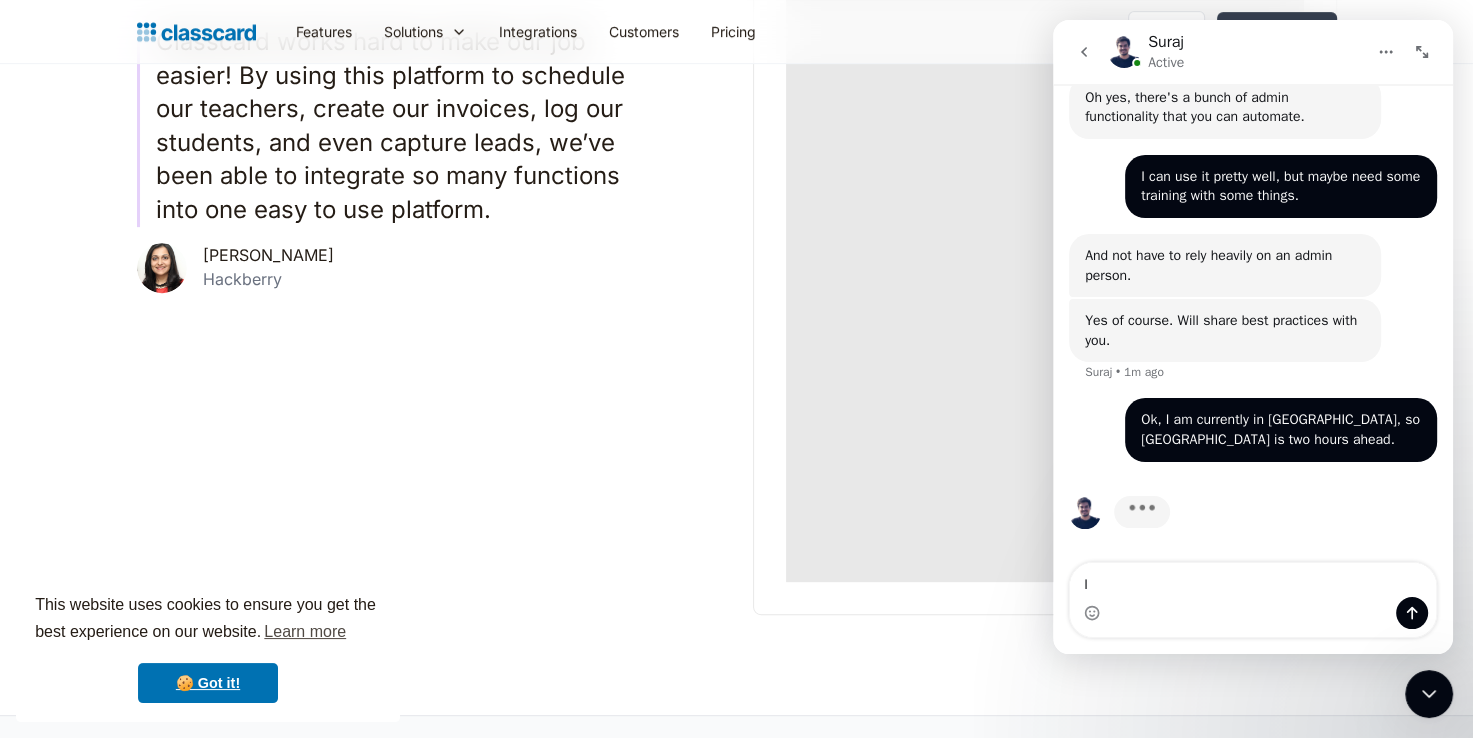 type on "I" 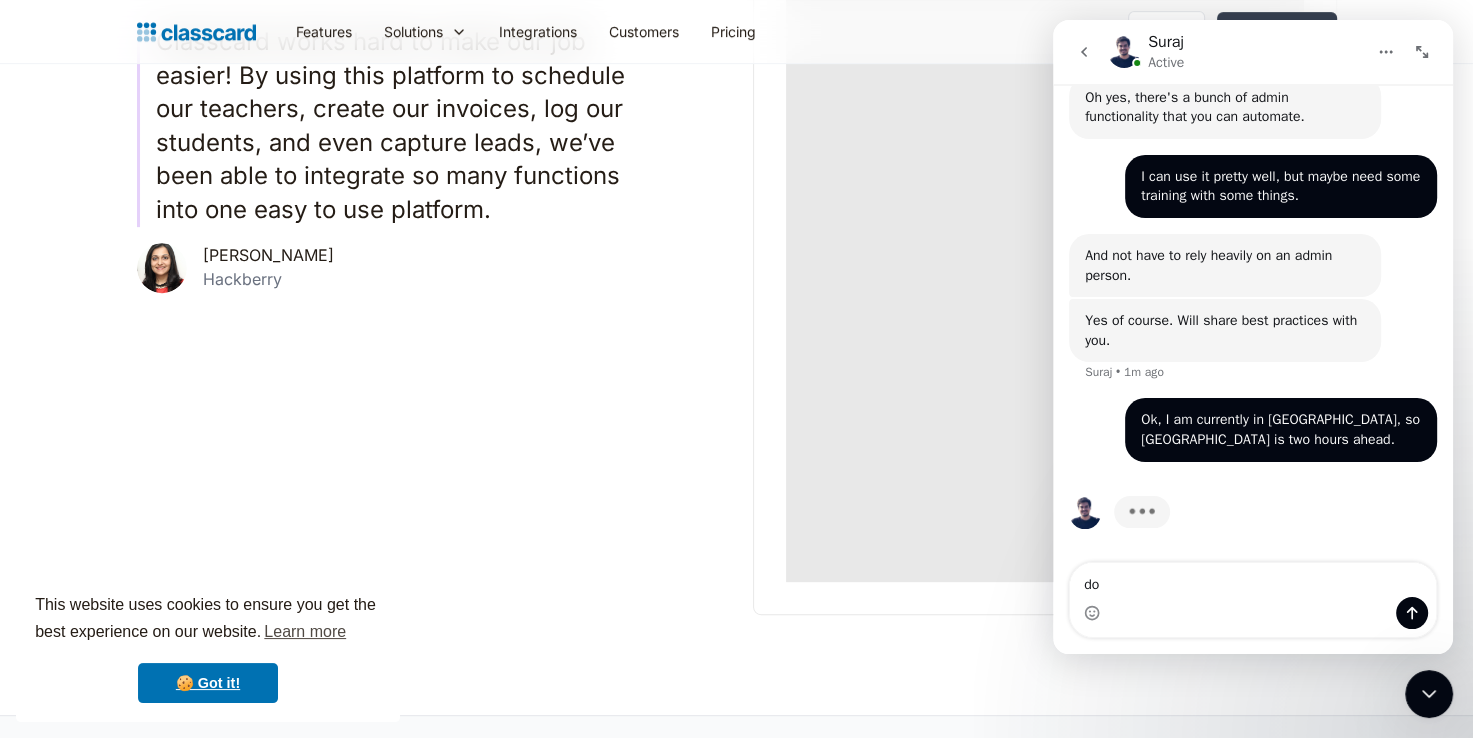type on "d" 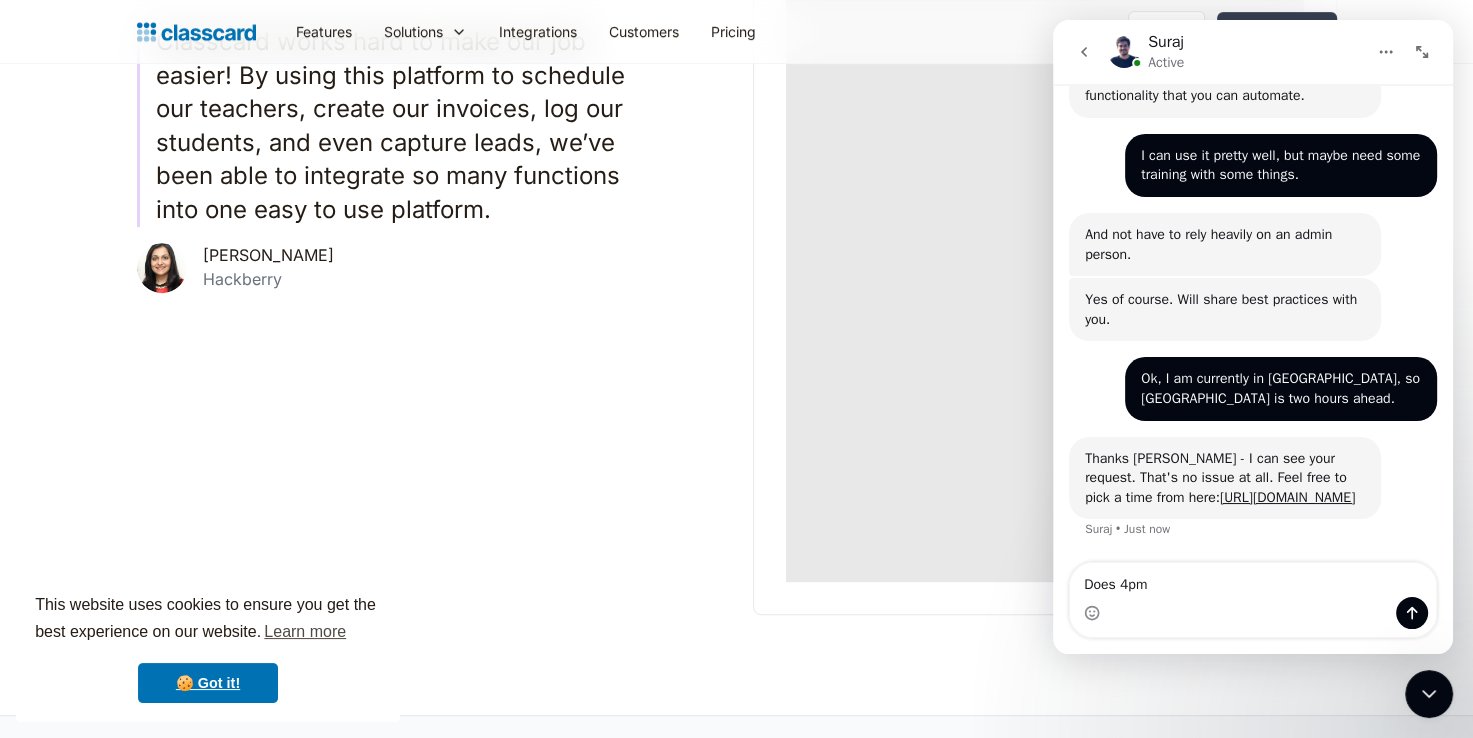 scroll, scrollTop: 2096, scrollLeft: 0, axis: vertical 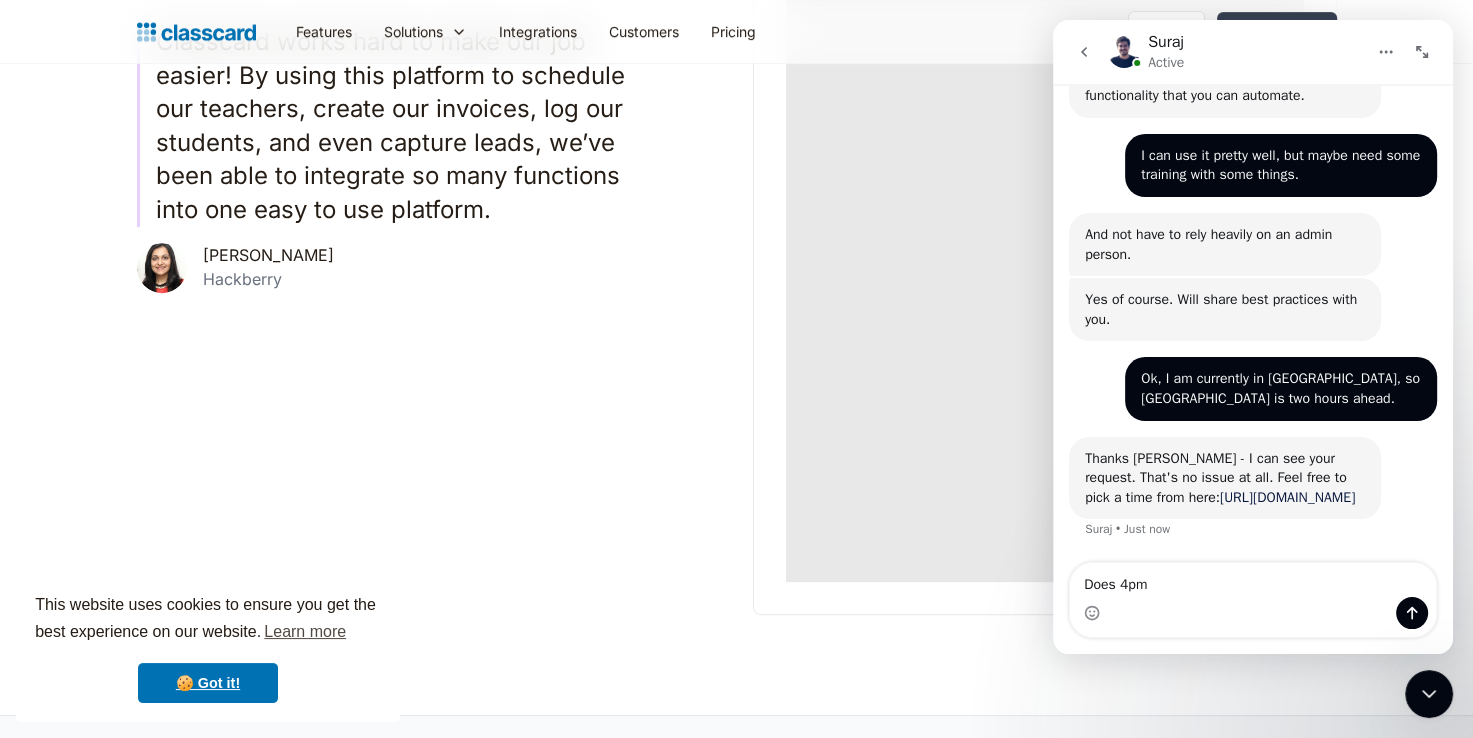 click on "[URL][DOMAIN_NAME]" at bounding box center (1287, 497) 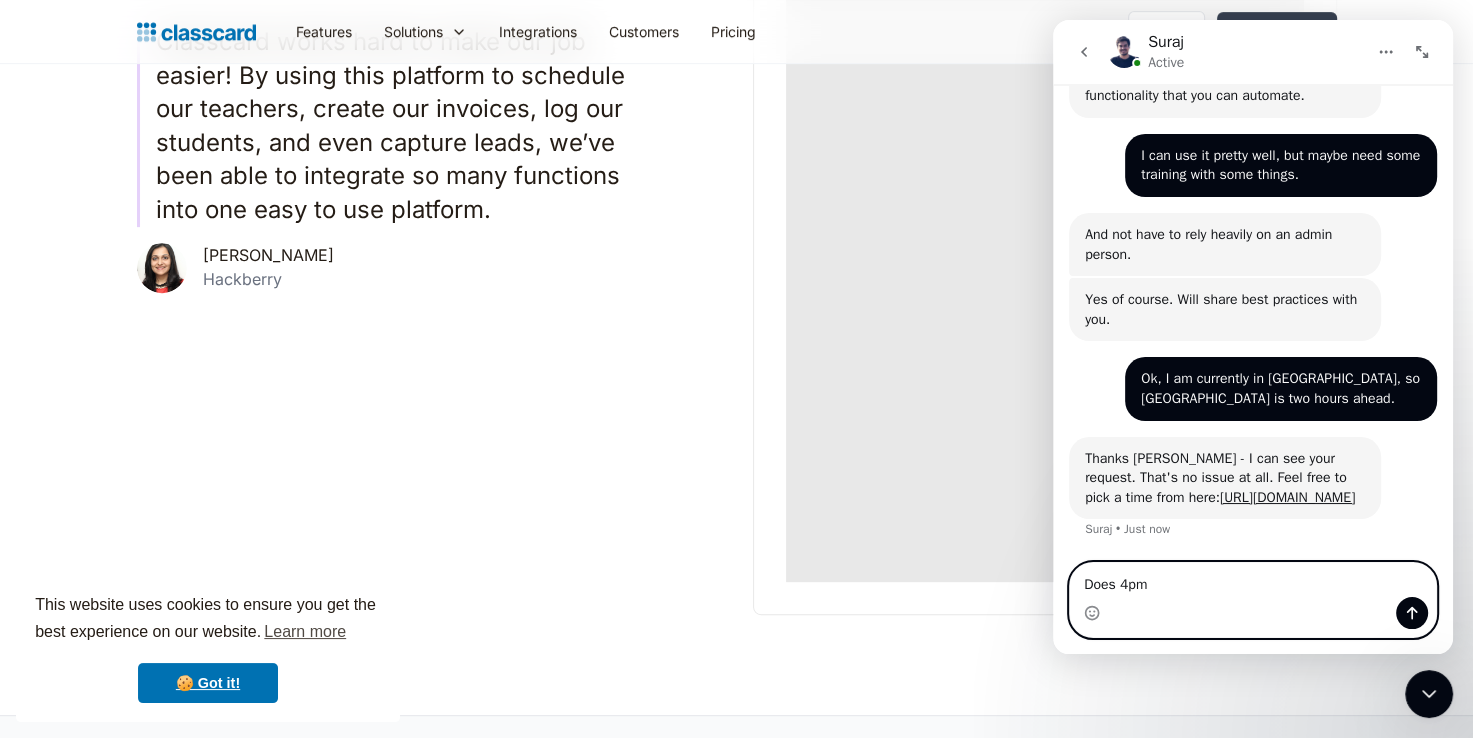 click on "Does 4pm" at bounding box center (1253, 580) 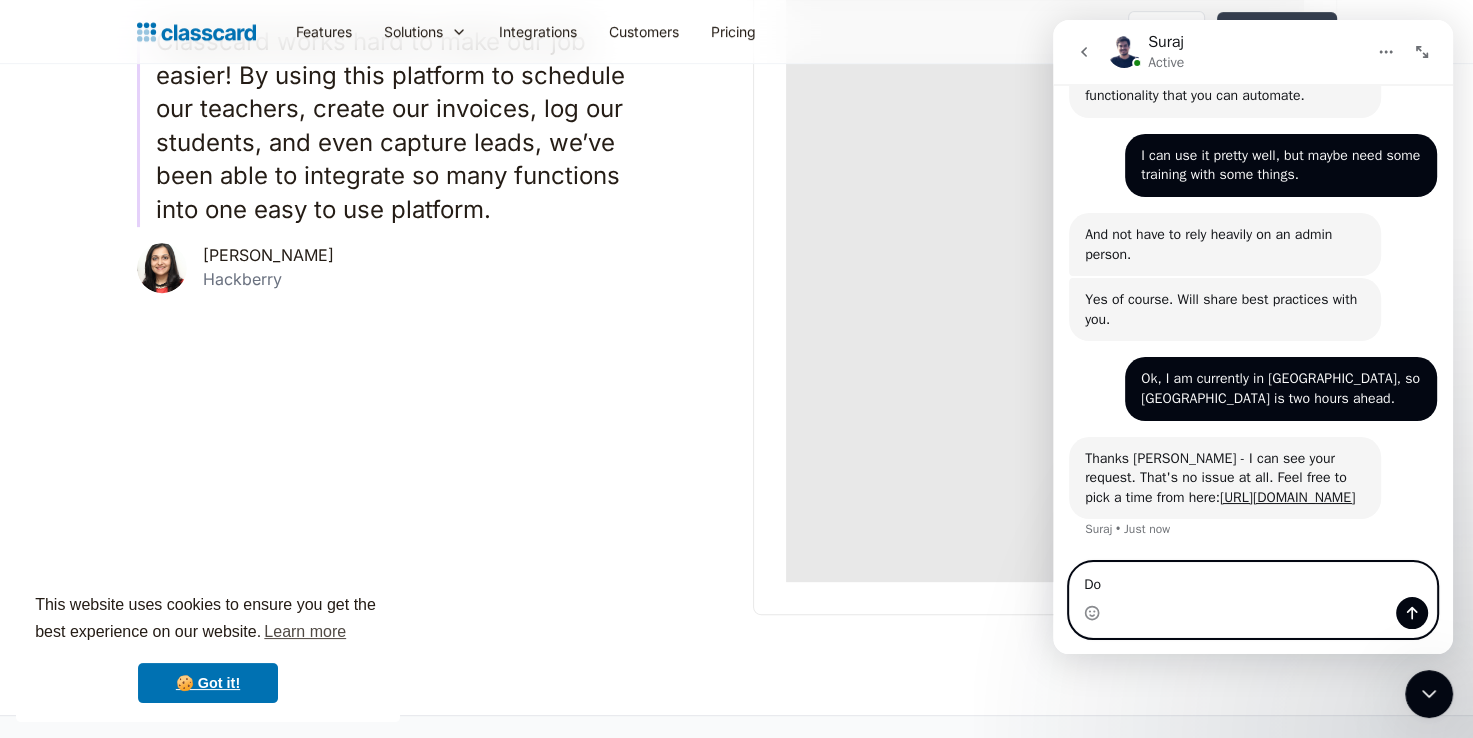 type on "D" 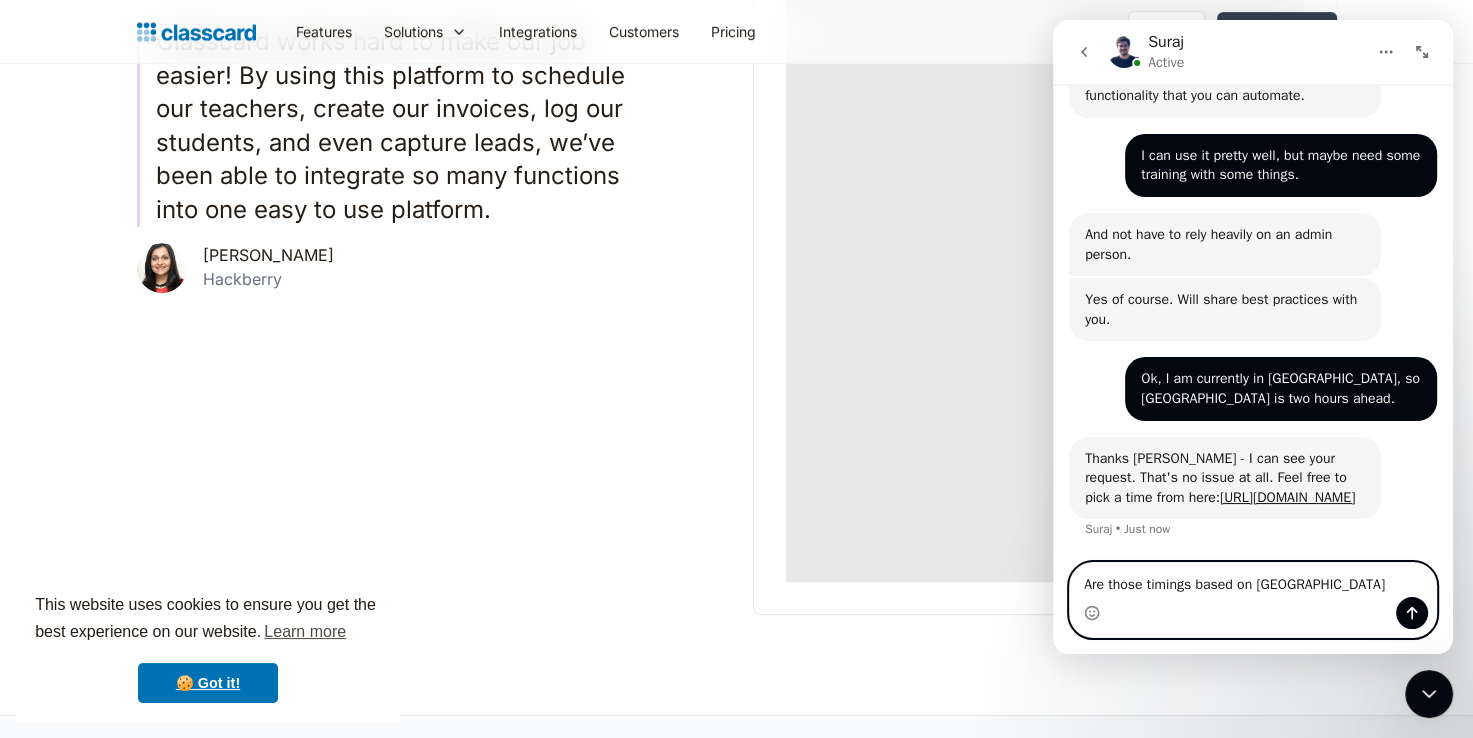 type on "Are those timings based on [GEOGRAPHIC_DATA]?" 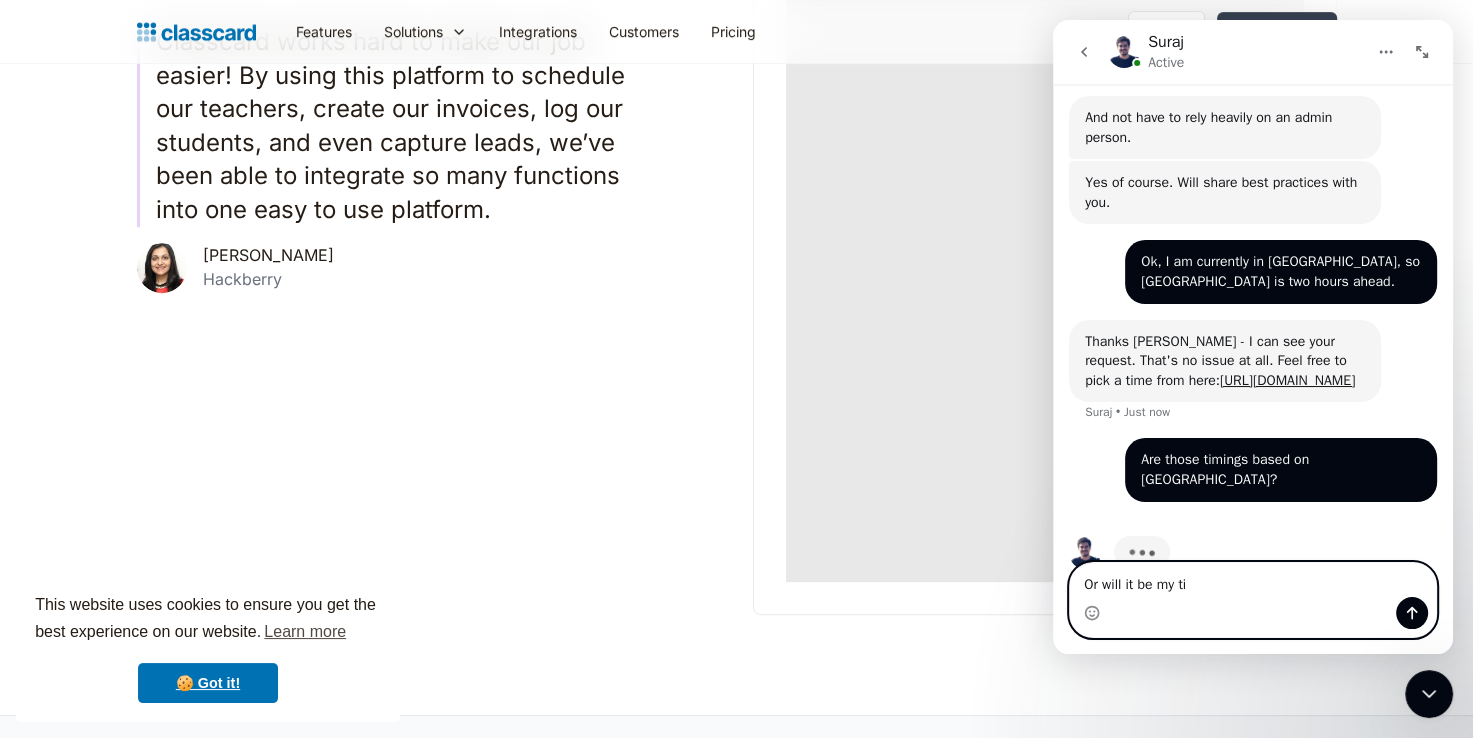scroll, scrollTop: 2232, scrollLeft: 0, axis: vertical 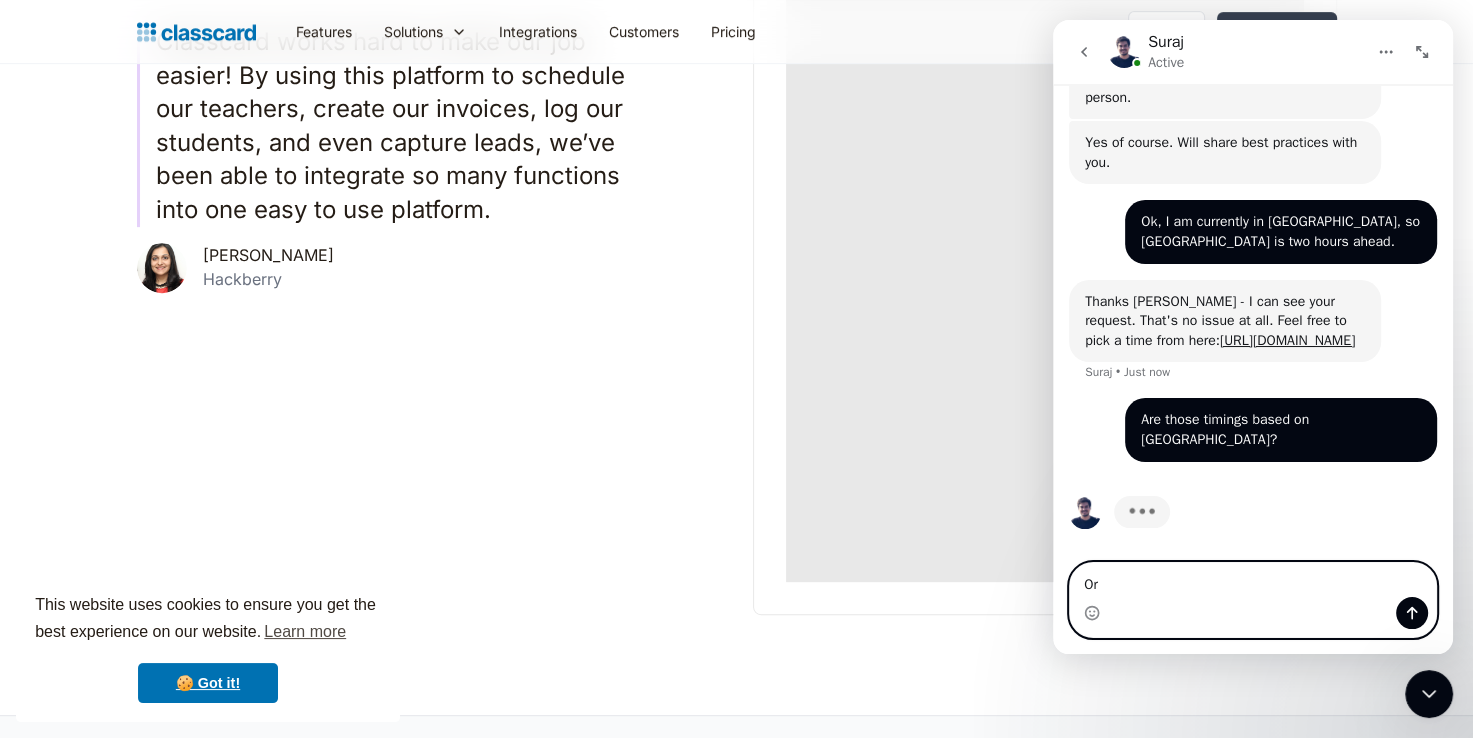 type on "O" 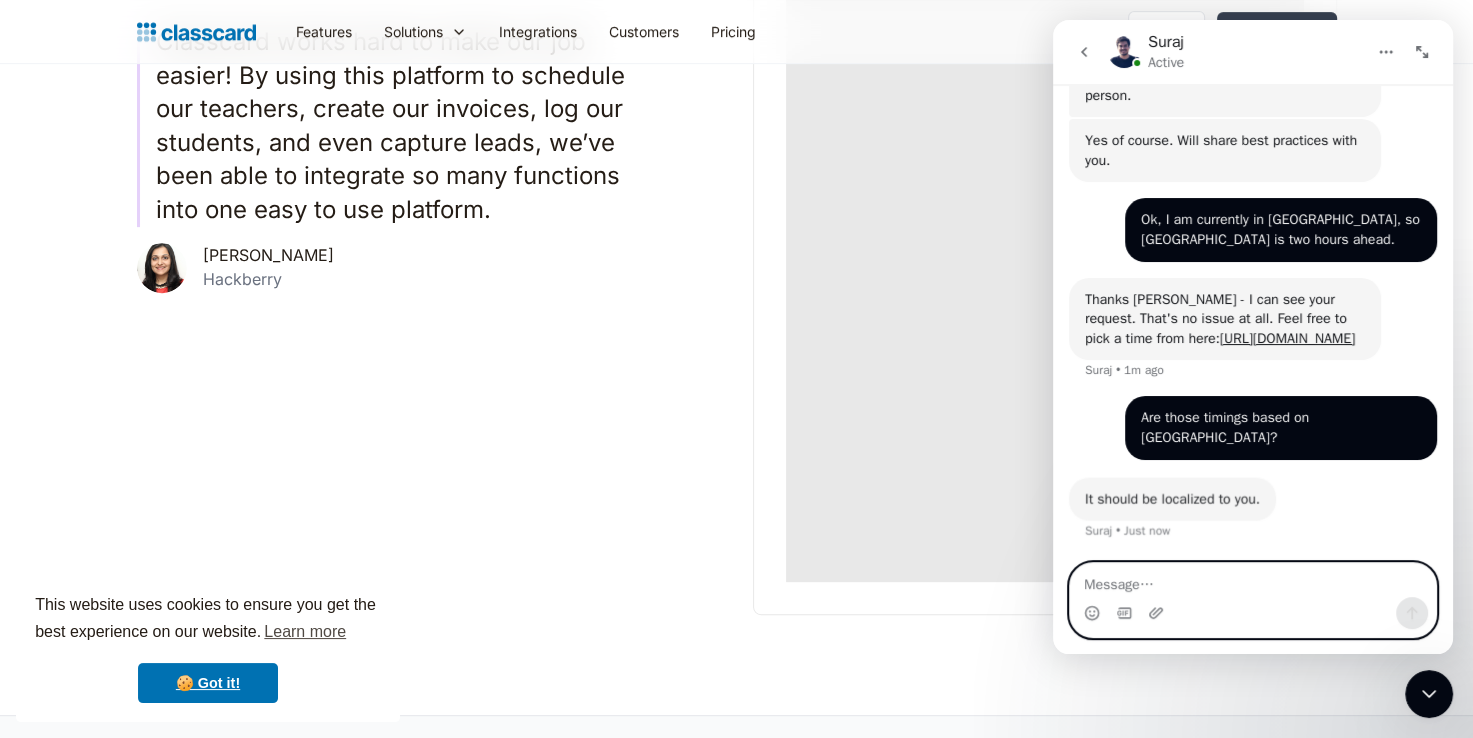 scroll, scrollTop: 2235, scrollLeft: 0, axis: vertical 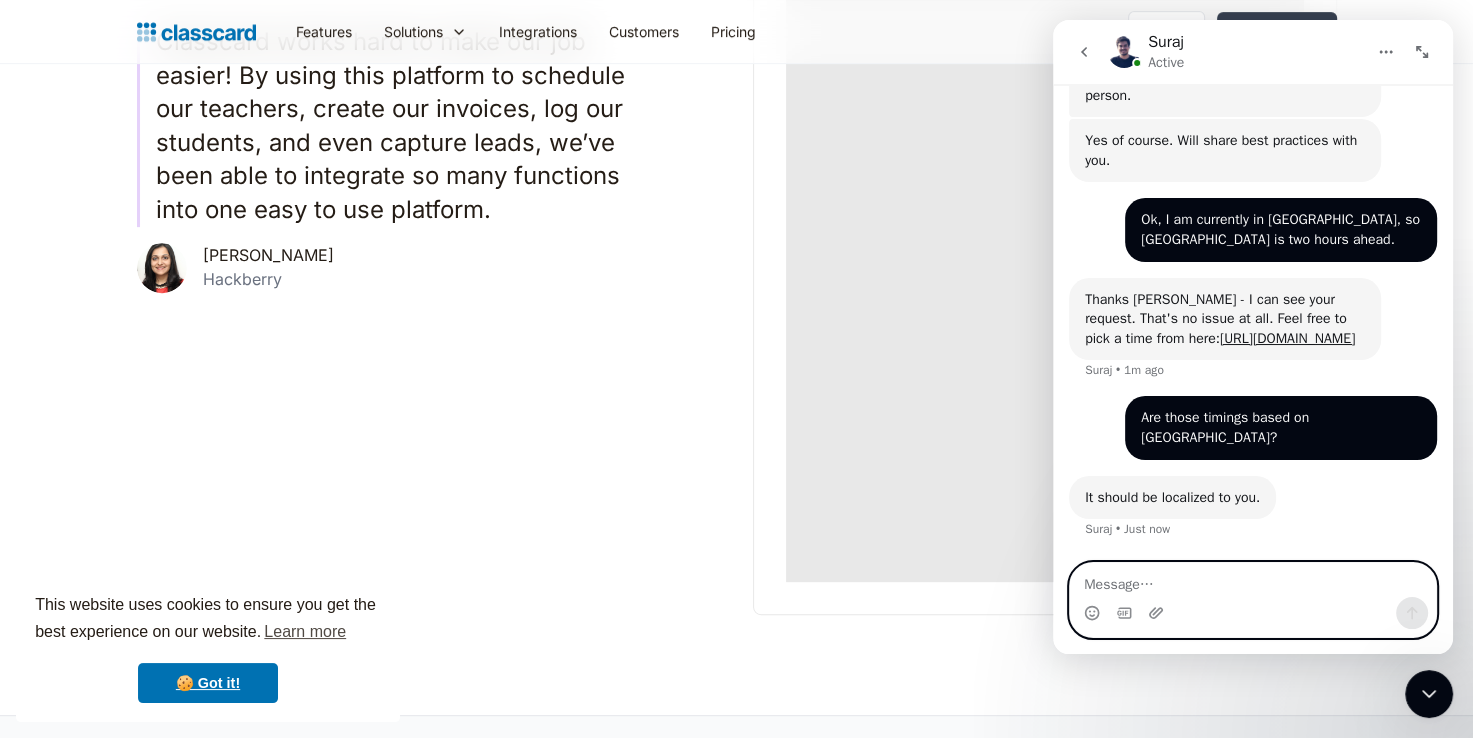type 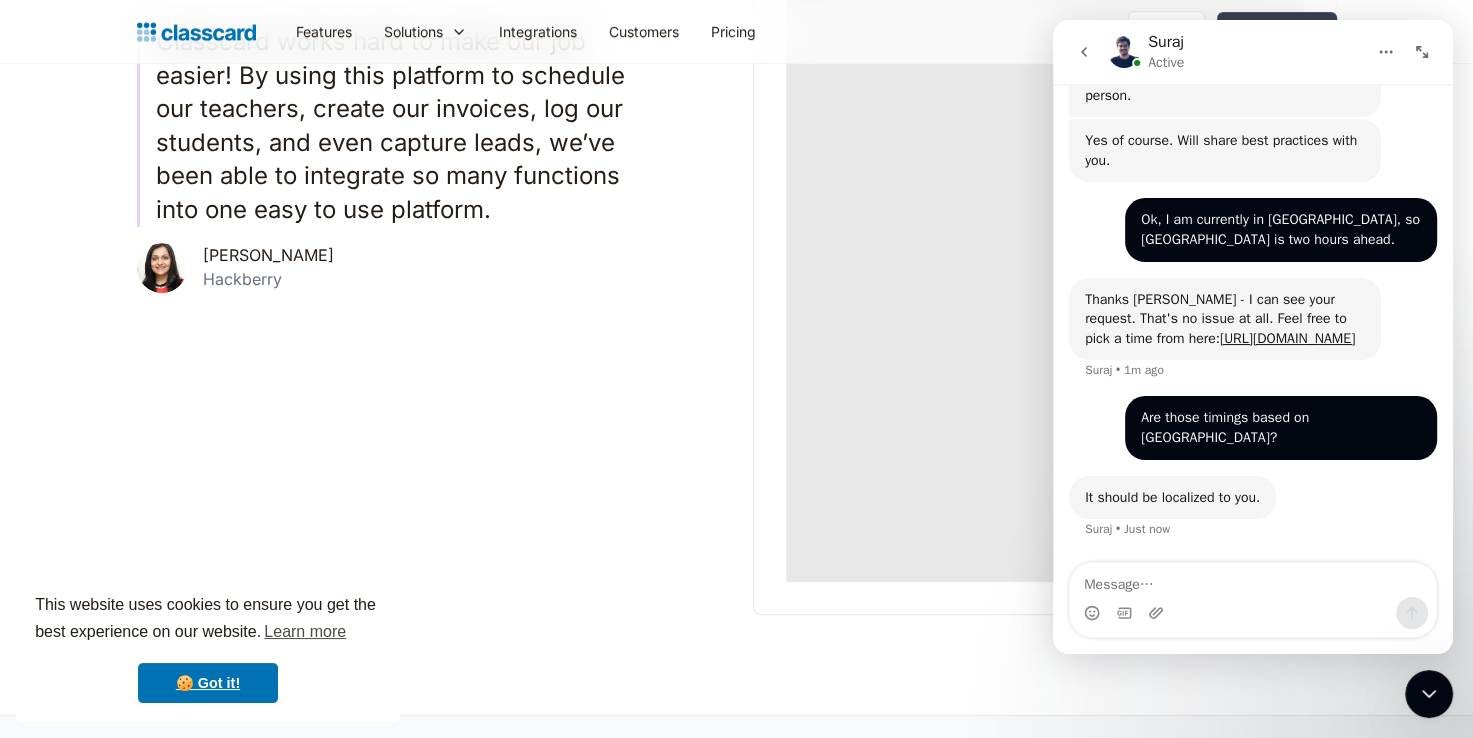 click at bounding box center [1084, 52] 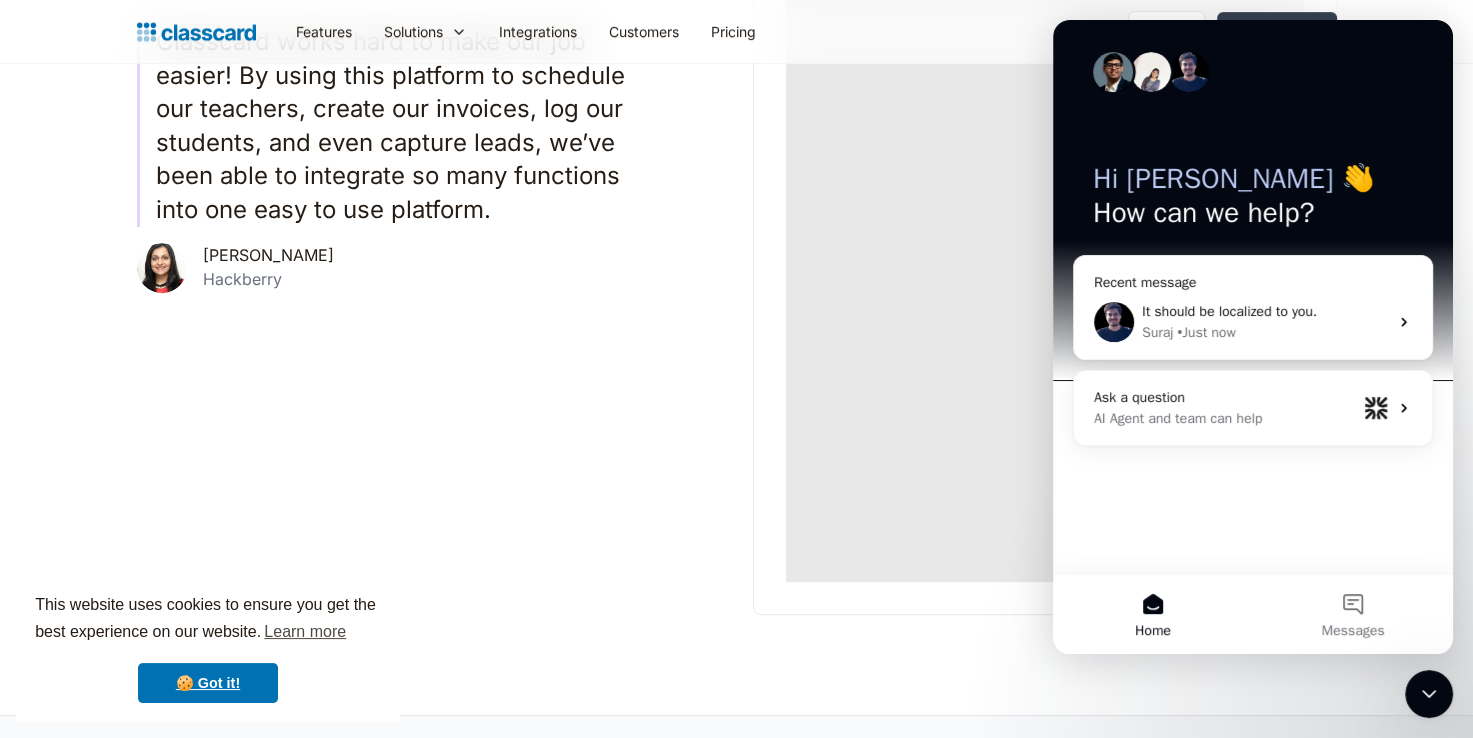 scroll, scrollTop: 0, scrollLeft: 0, axis: both 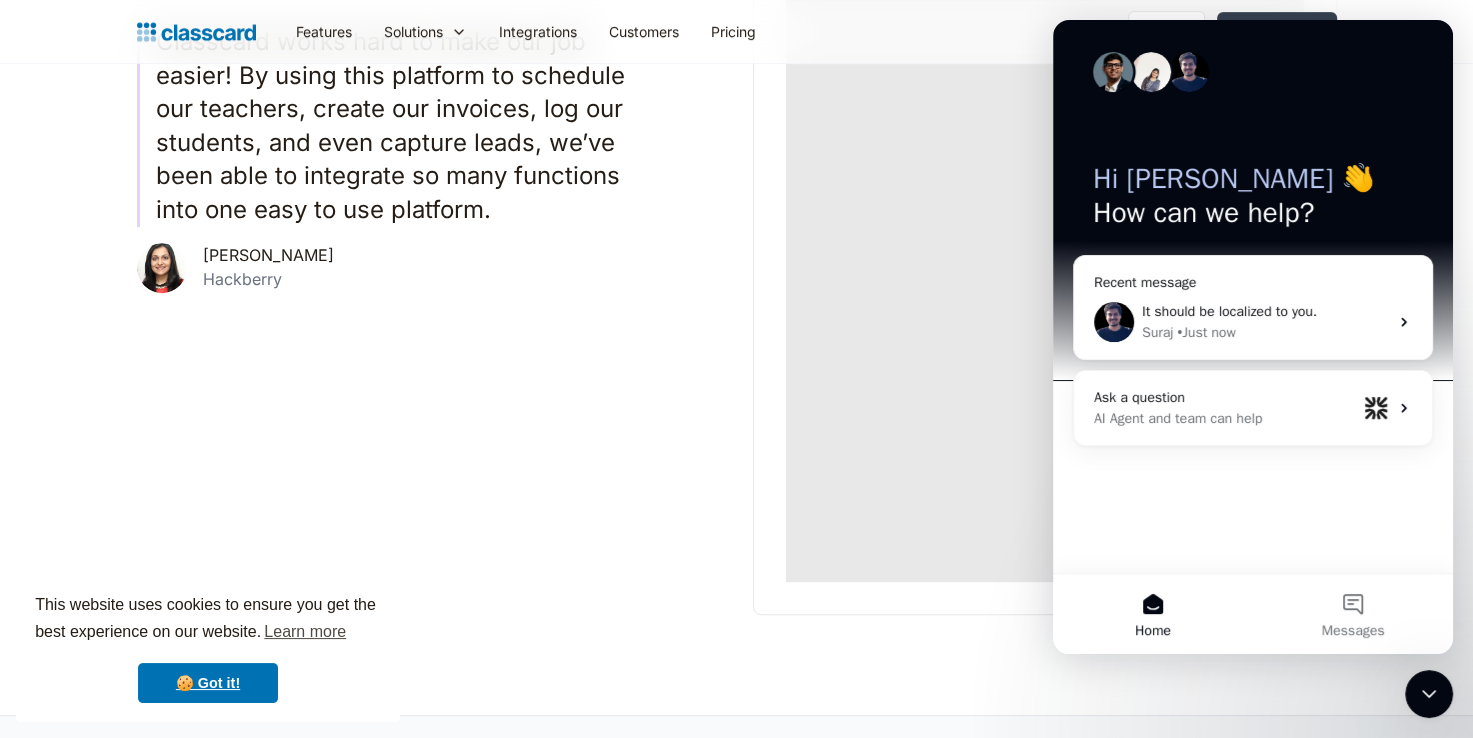 click on "Features Resources
Blog The latest industry news, updates and info.
Customer stories Learn how our customers are making big changes.
Video tutorials Get up and running on new features and techniques.
Documentation All the boring stuff that you (hopefully won’t) need. Company
About us Learn about our story and our mission statement.
Press The latest industry news, updates and info.
Careers We're hiring! We’re always looking for talented people. Join our team!
Legal All the boring stuff that we [PERSON_NAME] from legal made us add. Features
Solutions Sports academy Swim school Dance studio Gymnastics Music school [MEDICAL_DATA] school Yoga studio Tutoring Language school Teaching & learning Tennis academy Football academy Integrations Customers Pricing Log in Log in Start for free" at bounding box center (736, 32) 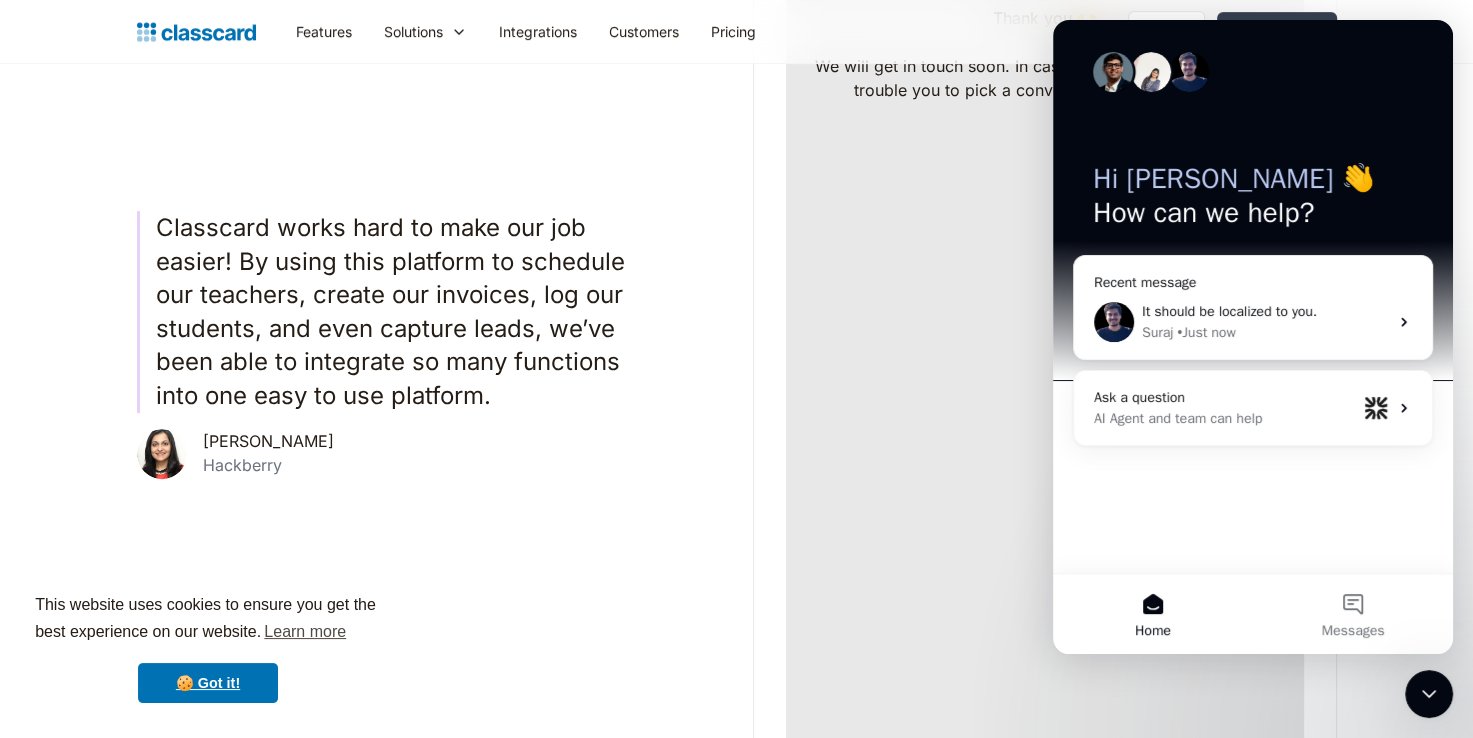 scroll, scrollTop: 518, scrollLeft: 0, axis: vertical 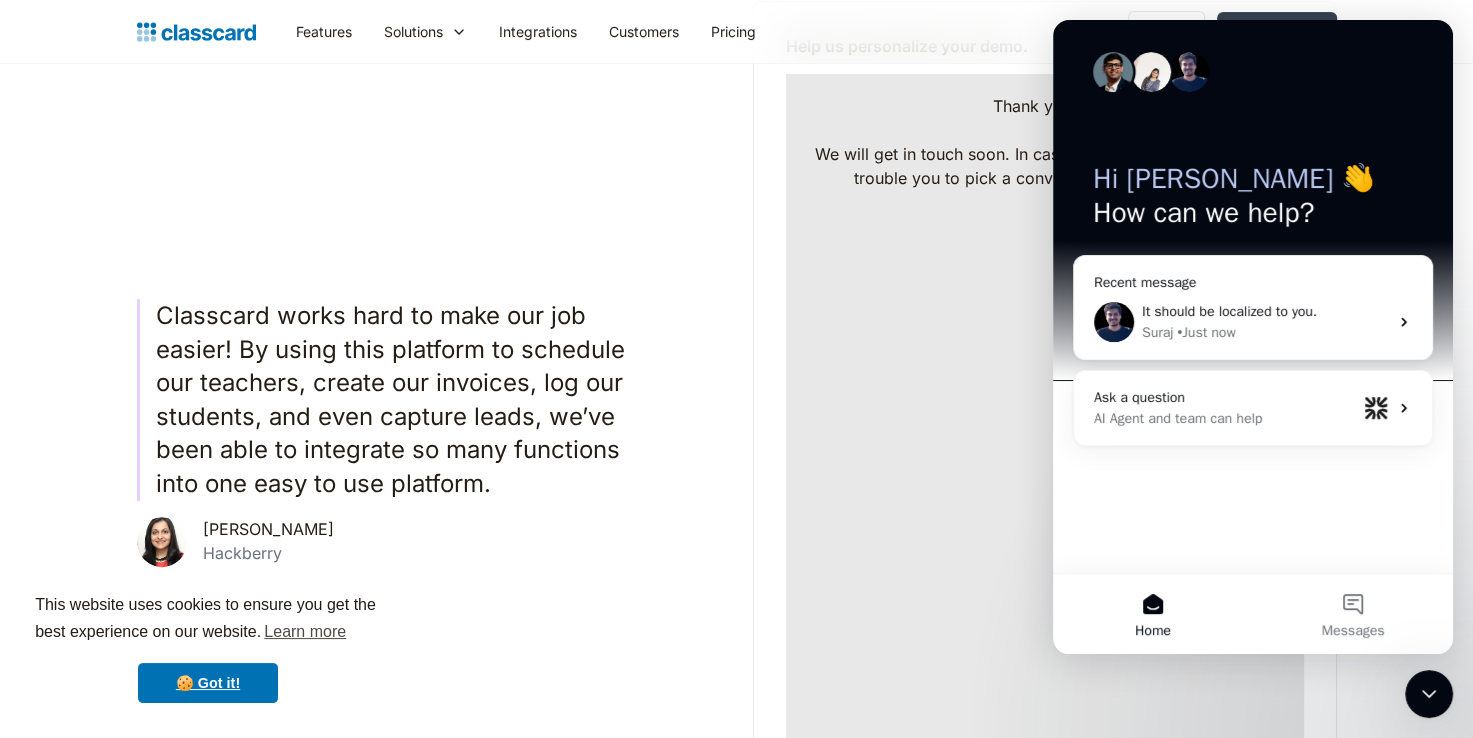 click on "Features Resources
Blog The latest industry news, updates and info.
Customer stories Learn how our customers are making big changes.
Video tutorials Get up and running on new features and techniques.
Documentation All the boring stuff that you (hopefully won’t) need. Company
About us Learn about our story and our mission statement.
Press The latest industry news, updates and info.
Careers We're hiring! We’re always looking for talented people. Join our team!
Legal All the boring stuff that we [PERSON_NAME] from legal made us add. Features
Solutions Sports academy Swim school Dance studio Gymnastics Music school [MEDICAL_DATA] school Yoga studio Tutoring Language school Teaching & learning Tennis academy Football academy Integrations Customers Pricing Log in Log in Start for free" at bounding box center [736, 32] 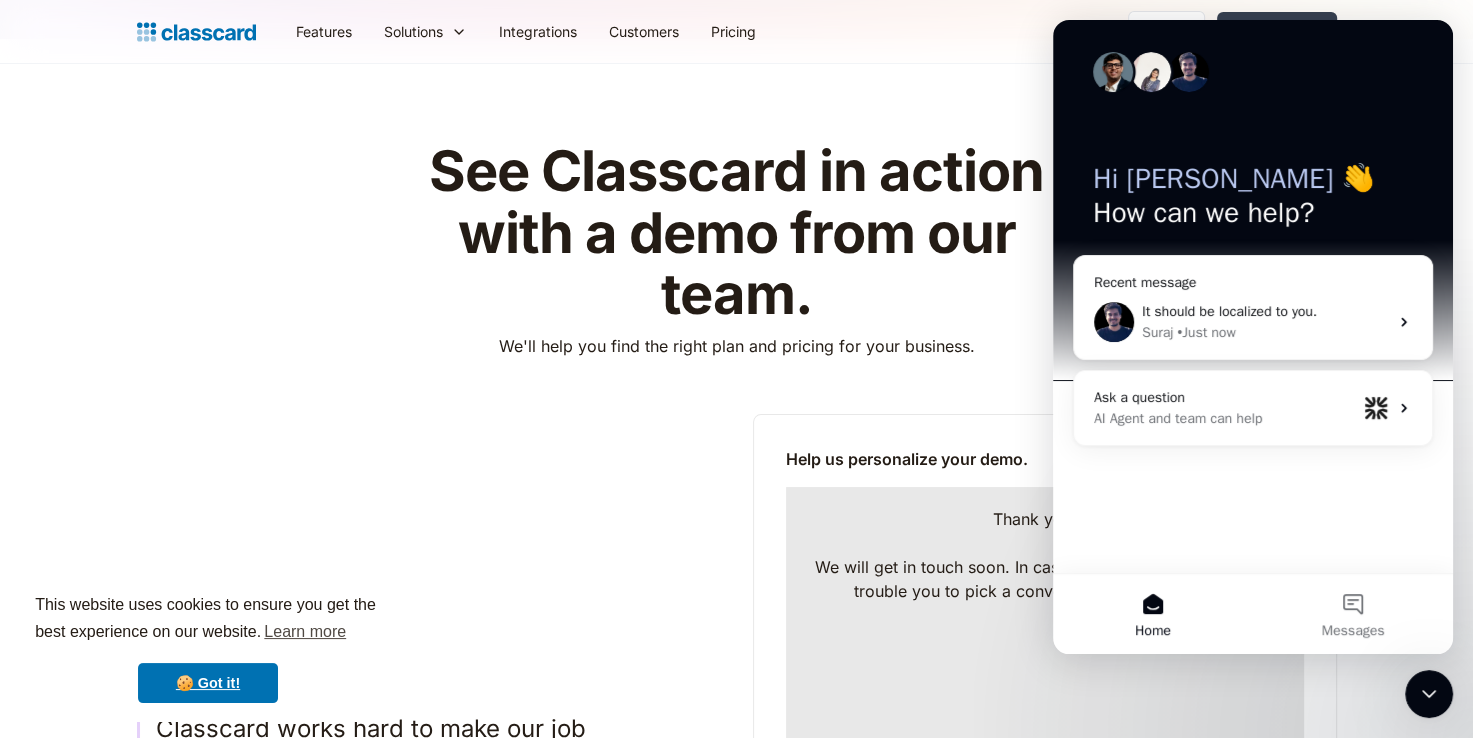 scroll, scrollTop: 12, scrollLeft: 0, axis: vertical 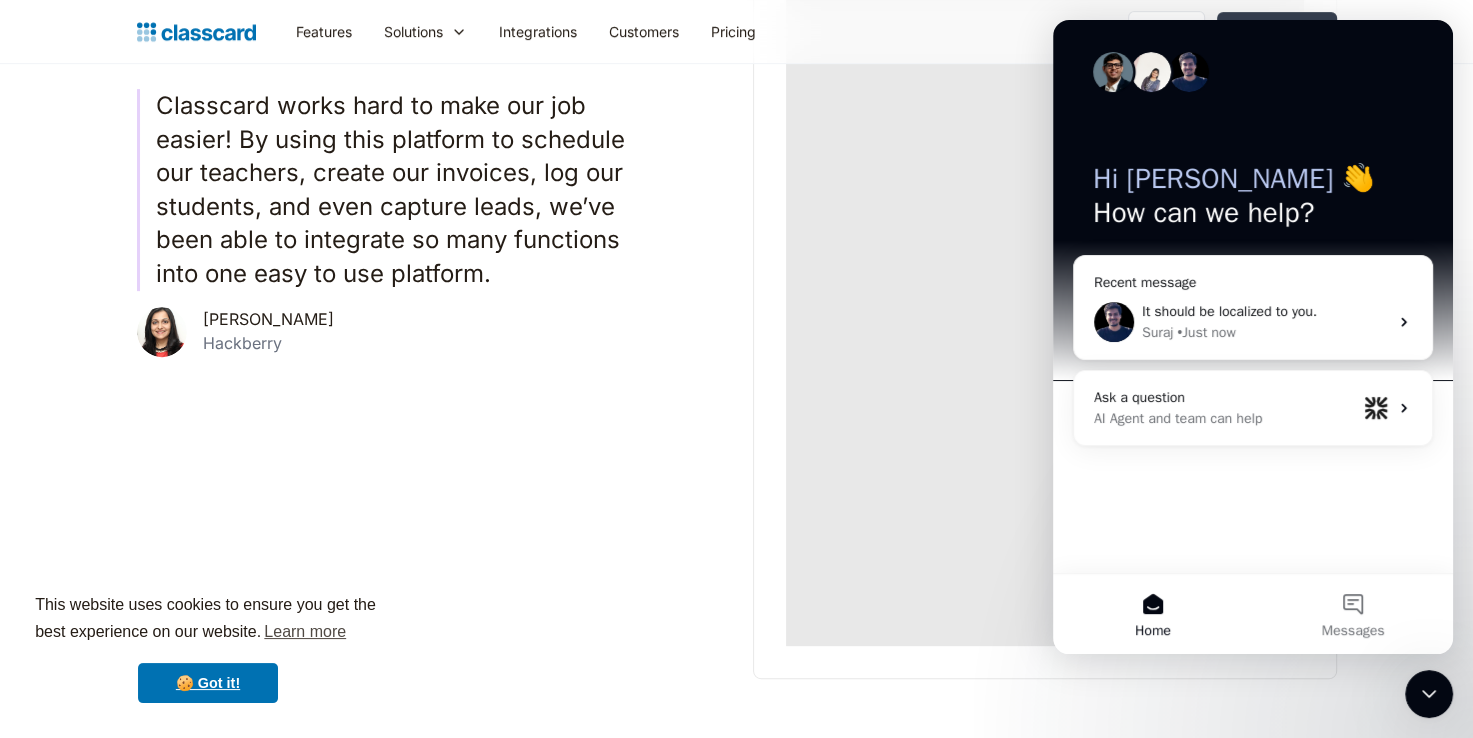 click on "Classcard works hard to make our job easier! By using this platform to schedule our teachers, create our invoices, log our students, and even capture leads, we’ve been able to integrate so many functions into one easy to use platform. [PERSON_NAME] Hackberry Help us personalize your demo. Work email [EMAIL_ADDRESS][DOMAIN_NAME] First name [PERSON_NAME] Last name [PERSON_NAME] Institute name [GEOGRAPHIC_DATA] Phone number [PHONE_NUMBER]
Institute size 0-4 staff 5-10 staff 11-25 staff 26-50 staff 51-100 staff 101+ staff Schedule a demo Thank you 🙌 ‍ We will get in touch soon. In case you have a minute, can we trouble you to pick a convenient time from below?
Oops! Something went wrong while submitting the form." at bounding box center [737, 235] 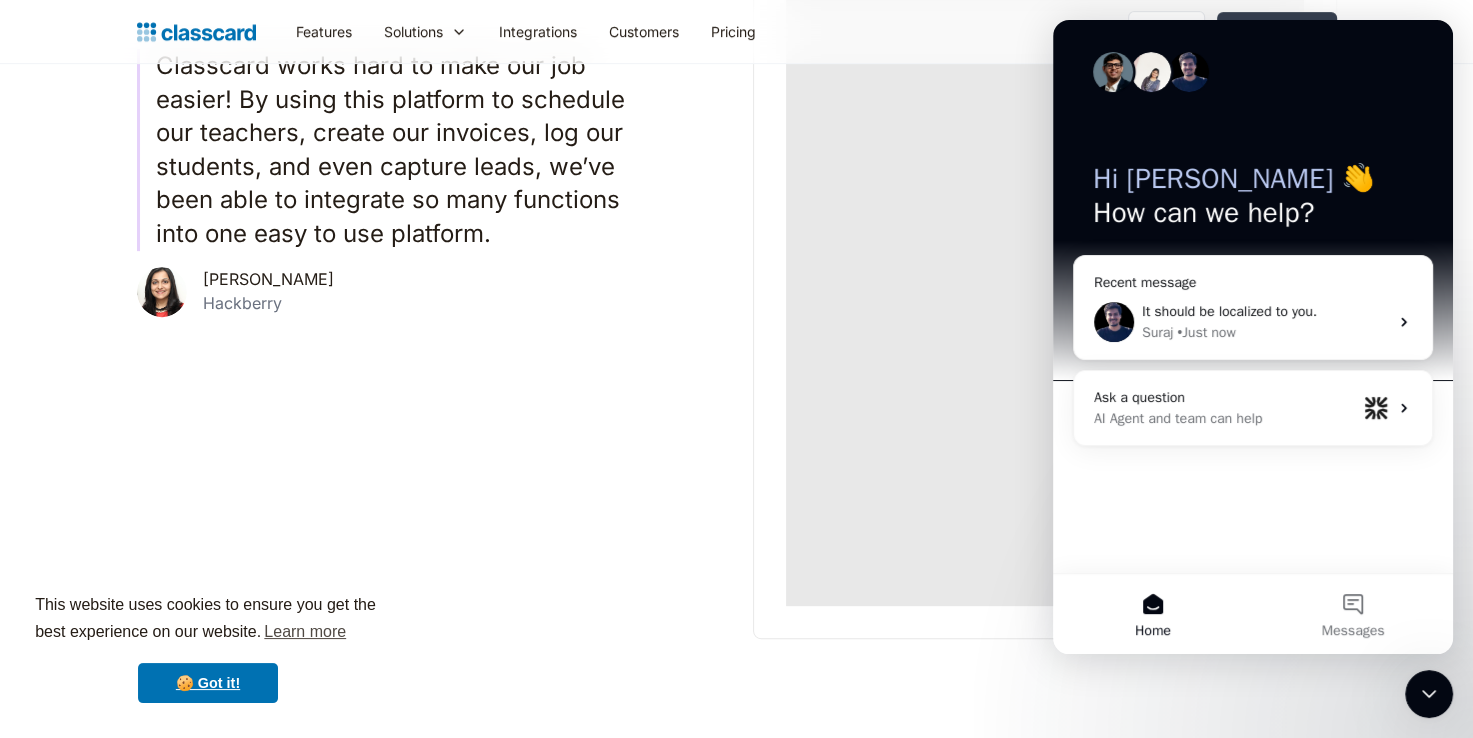 scroll, scrollTop: 848, scrollLeft: 0, axis: vertical 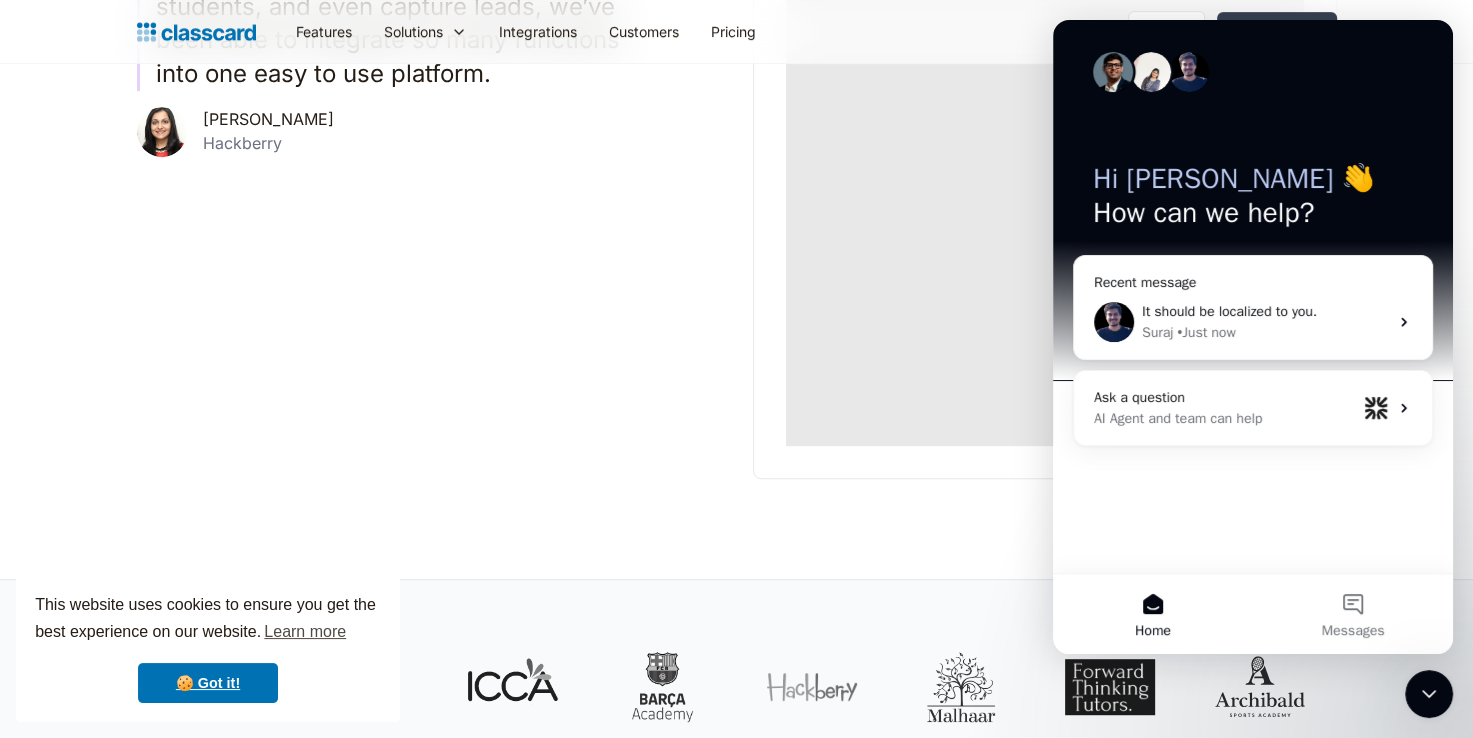 click on "Home" at bounding box center [1153, 631] 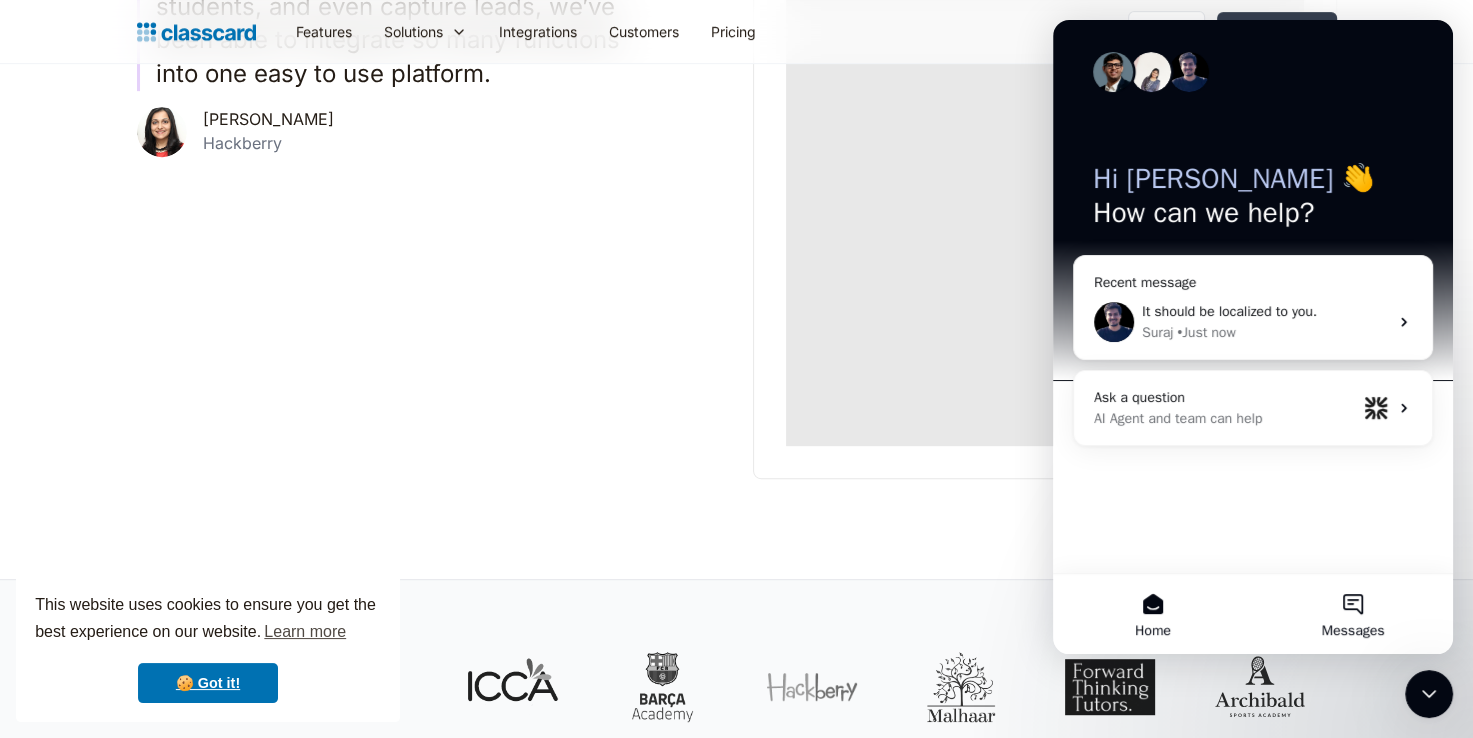 click on "Messages" at bounding box center (1353, 631) 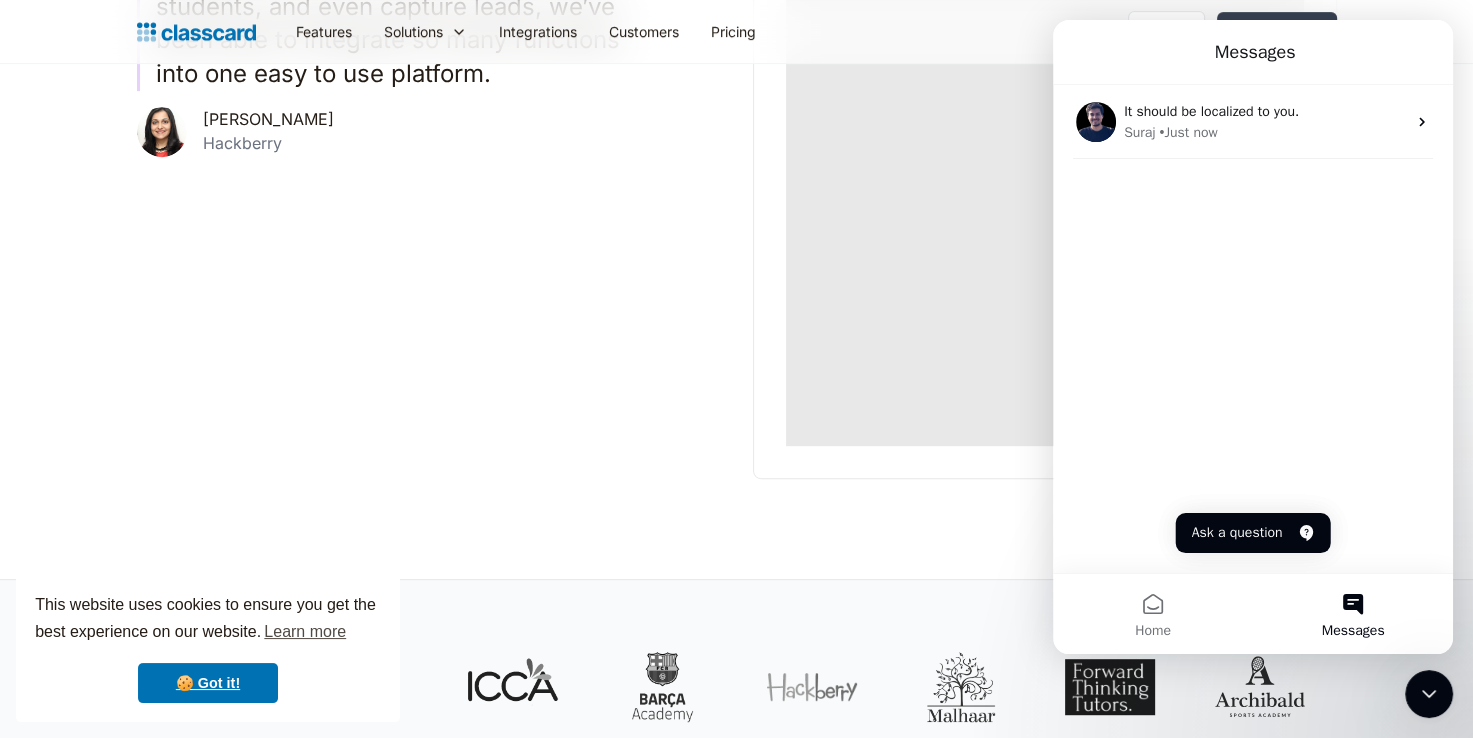 click on "See Classcard in action with a demo from our team. We'll help you find the right plan and pricing for your business. Classcard works hard to make our job easier! By using this platform to schedule our teachers, create our invoices, log our students, and even capture leads, we’ve been able to integrate so many functions into one easy to use platform. [PERSON_NAME] Hackberry Help us personalize your demo. Work email [EMAIL_ADDRESS][DOMAIN_NAME] First name [PERSON_NAME] Last name [PERSON_NAME] Institute name [GEOGRAPHIC_DATA] Phone number [PHONE_NUMBER]
Institute size 0-4 staff 5-10 staff 11-25 staff 26-50 staff 51-100 staff 101+ staff Schedule a demo Thank you 🙌 ‍ We will get in touch soon. In case you have a minute, can we trouble you to pick a convenient time from below?
Oops! Something went wrong while submitting the form." at bounding box center (736, -103) 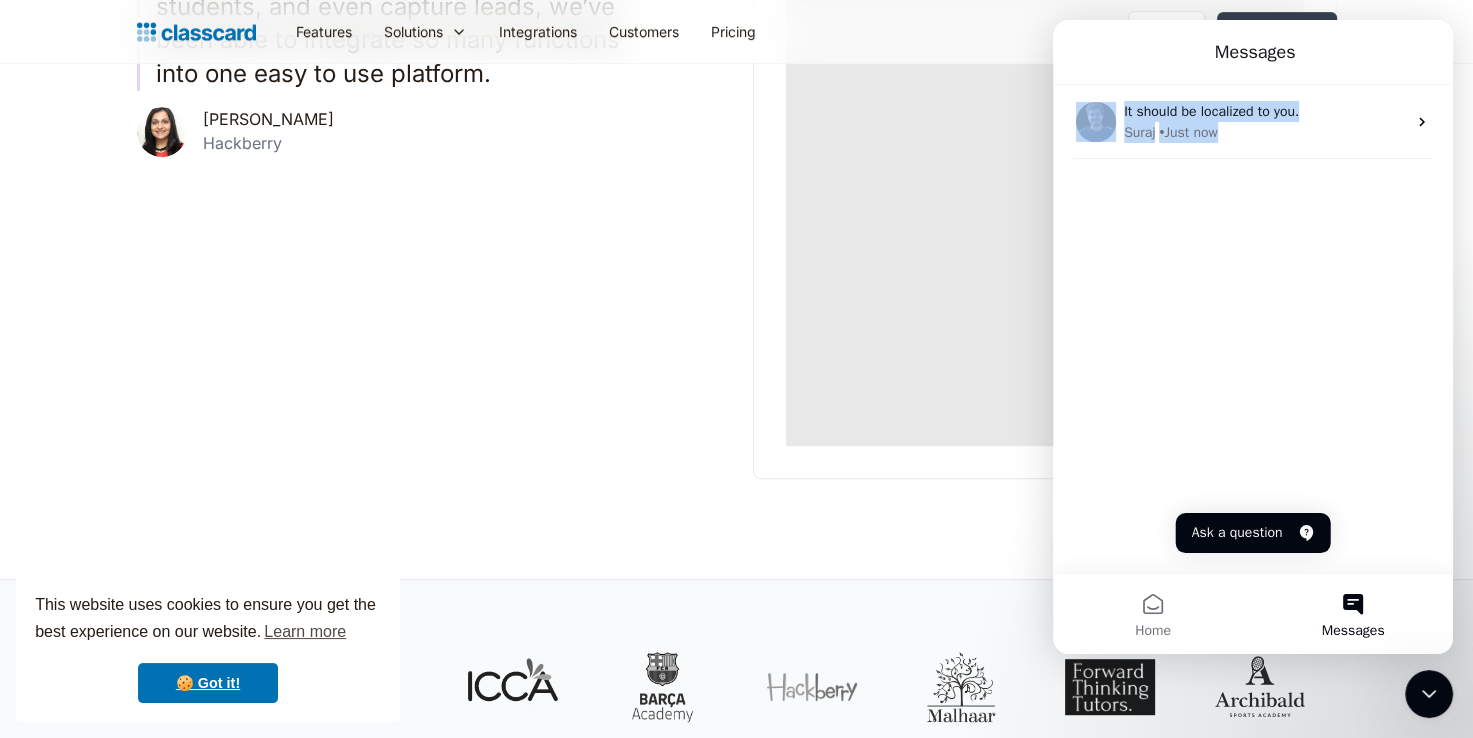 drag, startPoint x: 1367, startPoint y: 53, endPoint x: 1353, endPoint y: 224, distance: 171.57214 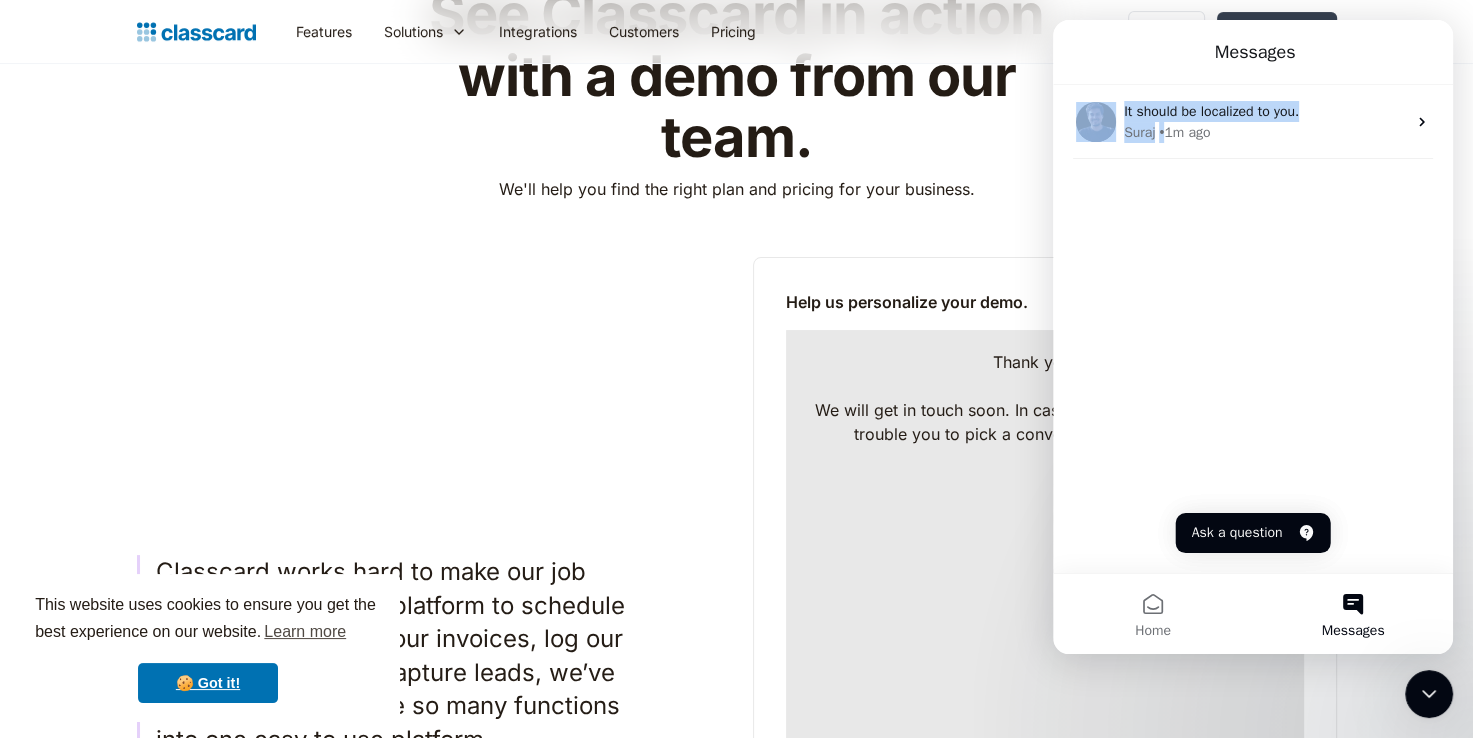 scroll, scrollTop: 192, scrollLeft: 0, axis: vertical 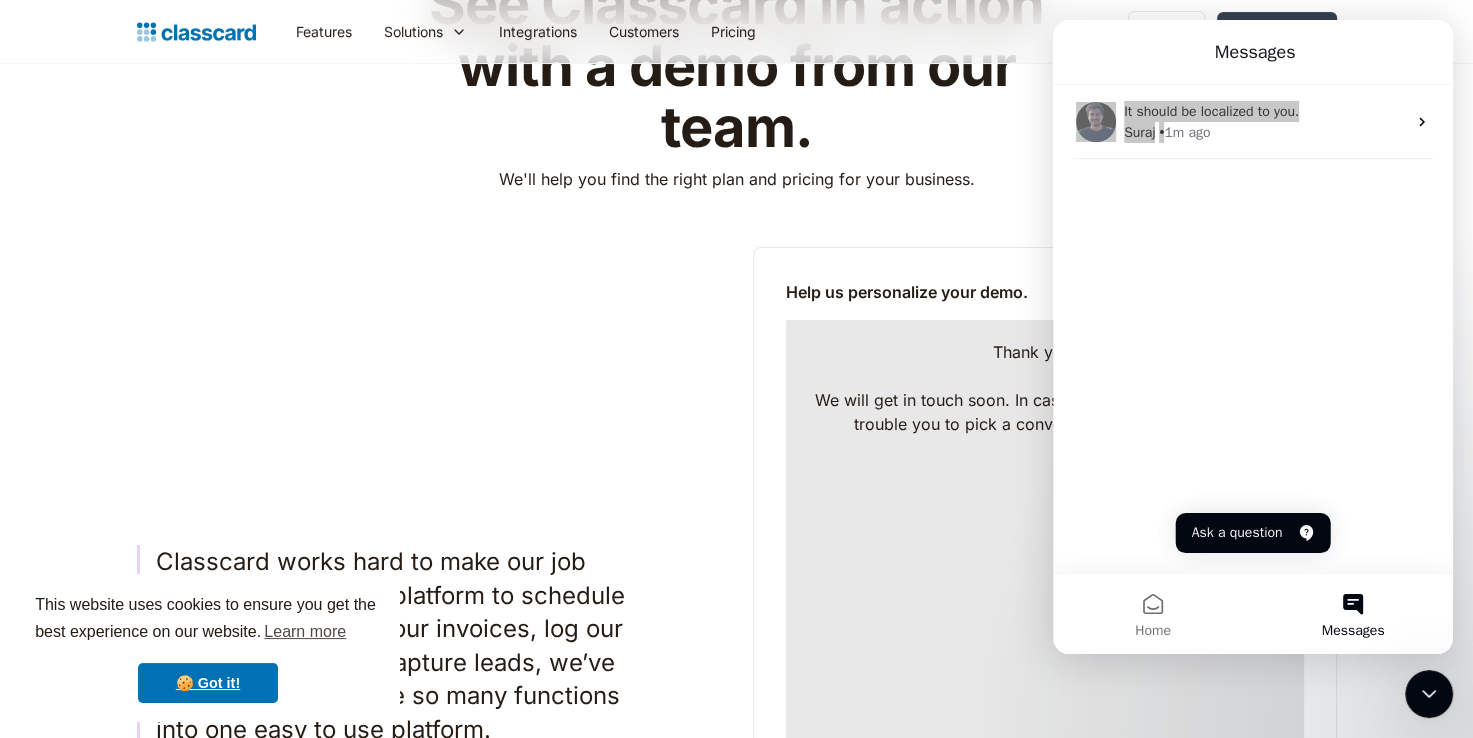 drag, startPoint x: 1240, startPoint y: 658, endPoint x: 740, endPoint y: 419, distance: 554.185 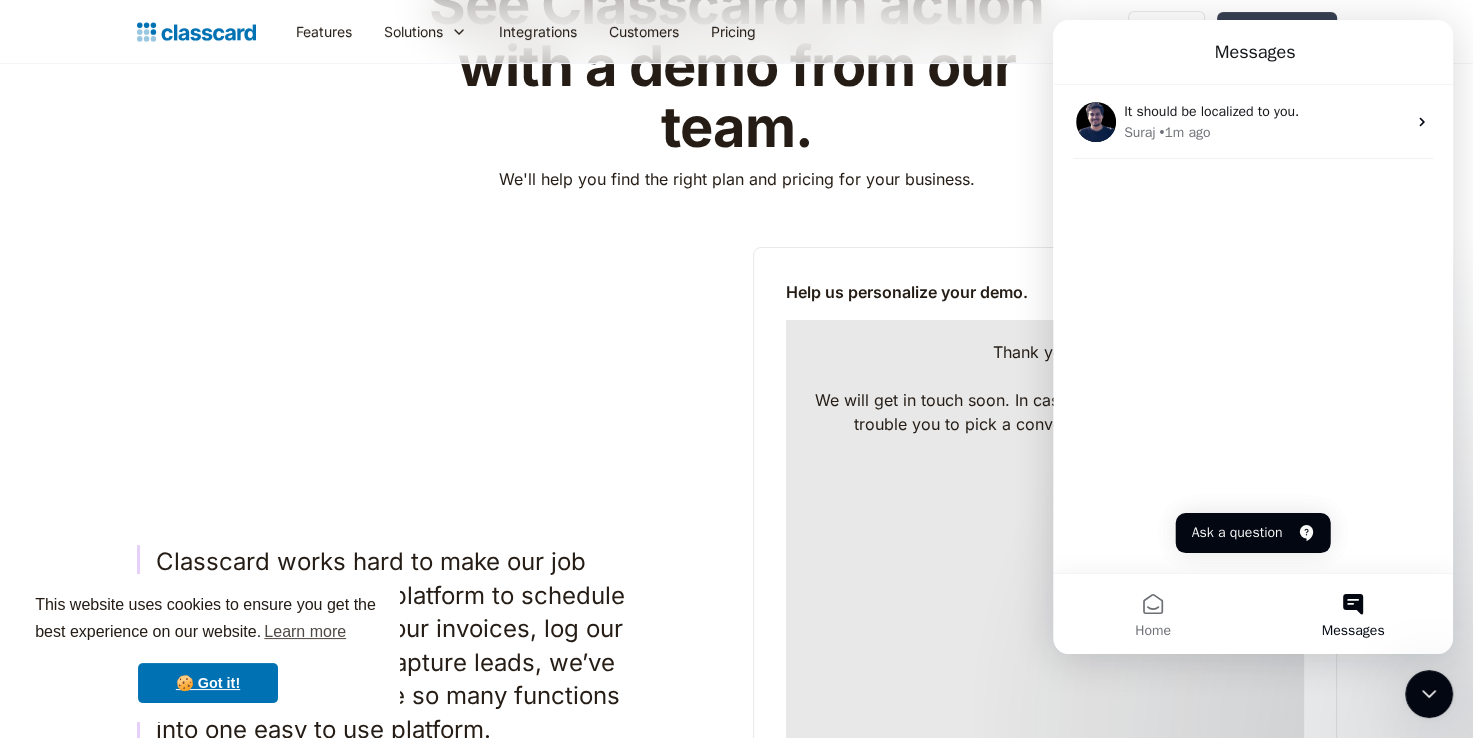 drag, startPoint x: 1360, startPoint y: 298, endPoint x: 1388, endPoint y: 52, distance: 247.58836 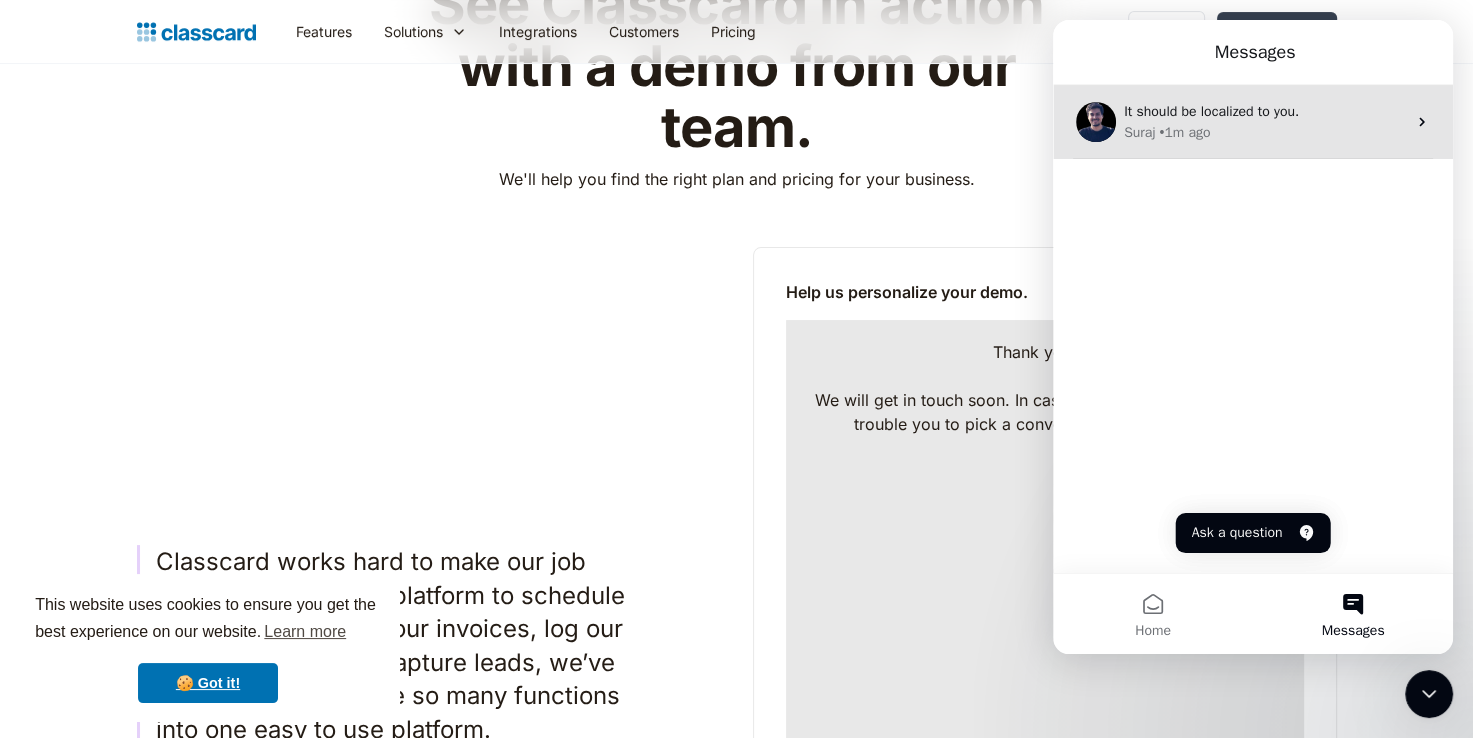 click 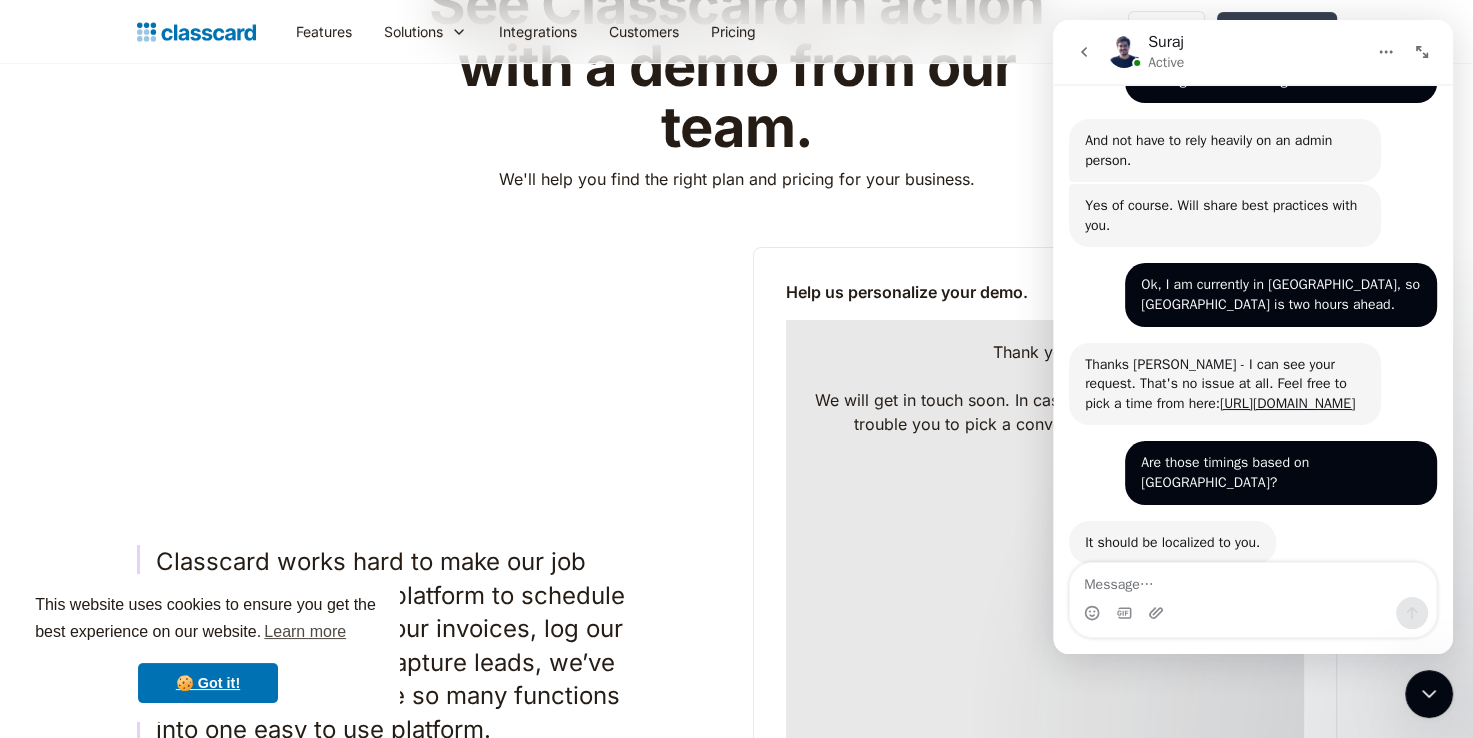scroll, scrollTop: 2215, scrollLeft: 0, axis: vertical 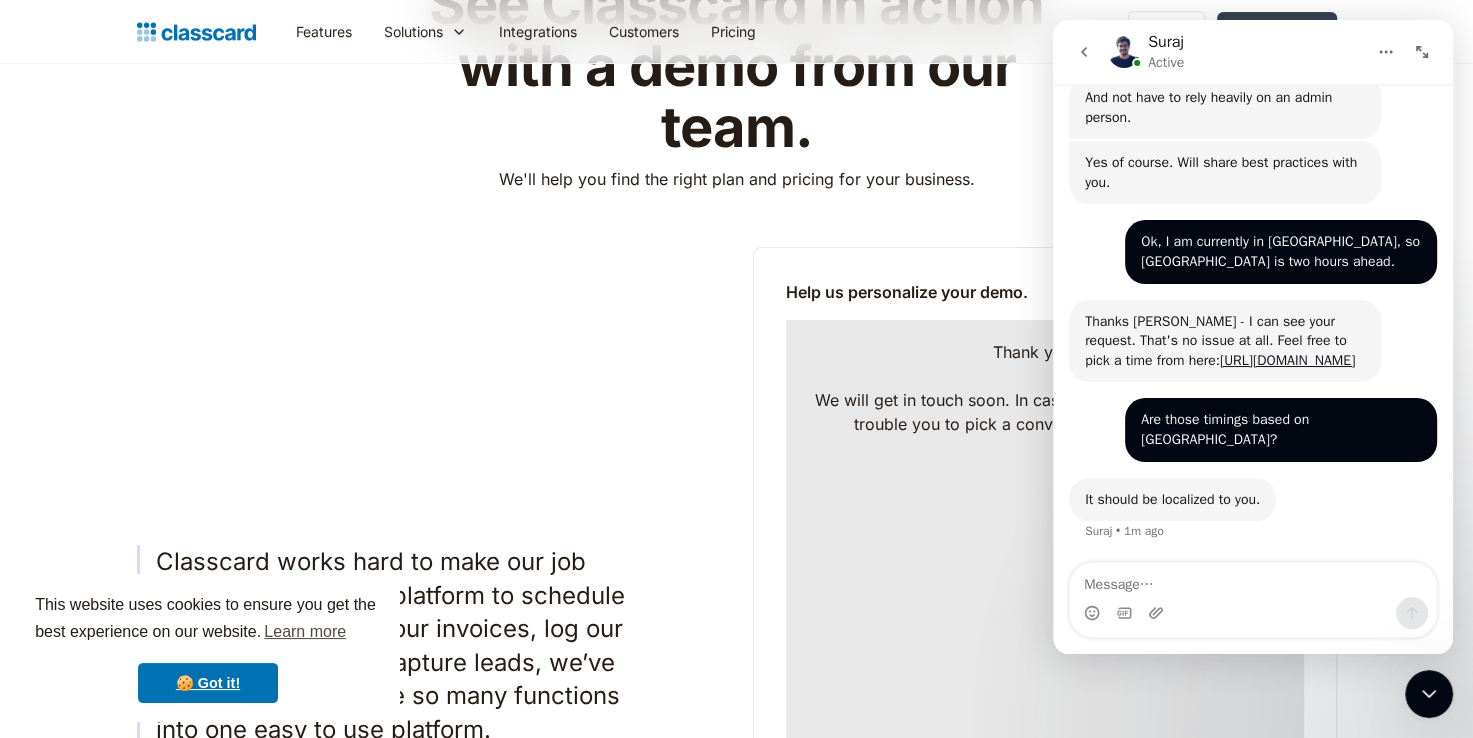 drag, startPoint x: 1486, startPoint y: 262, endPoint x: 600, endPoint y: 361, distance: 891.51385 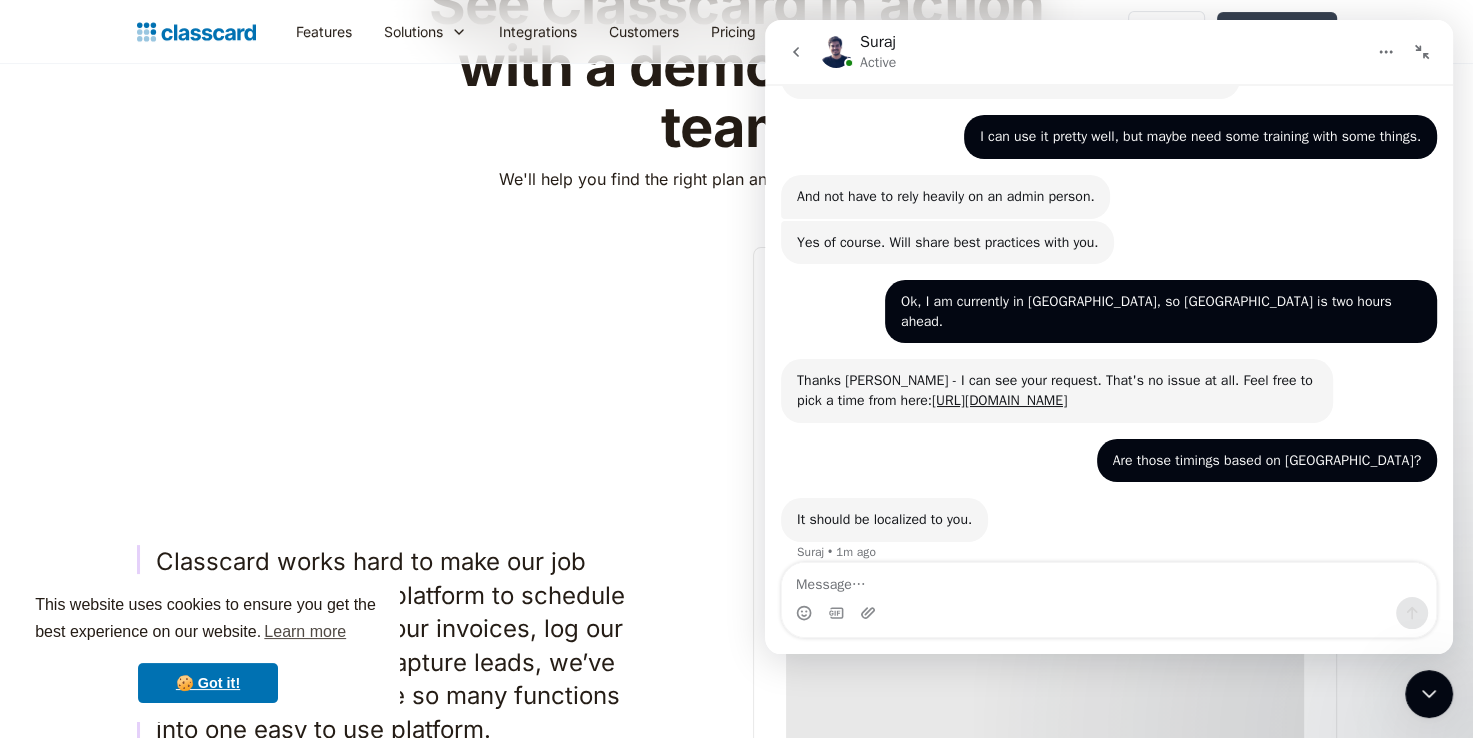 click 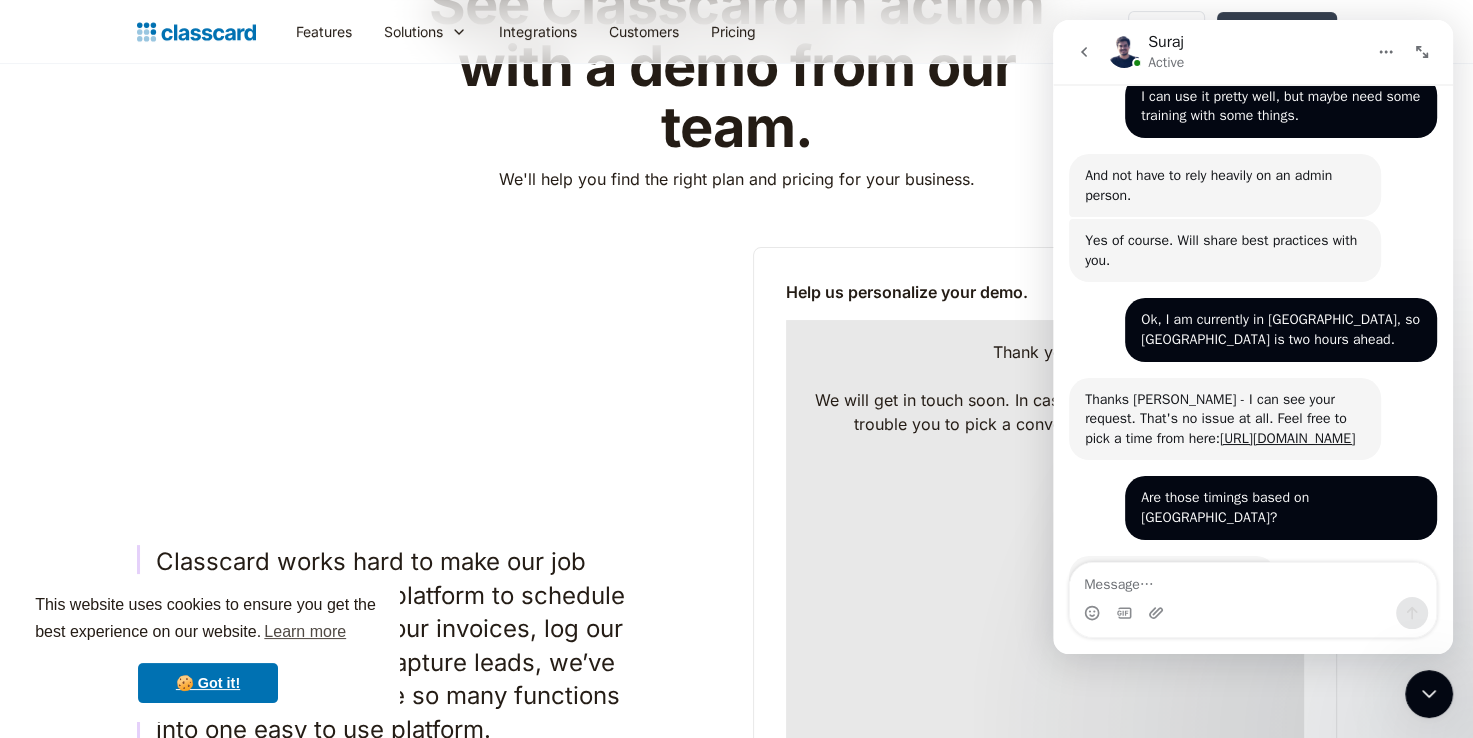 scroll, scrollTop: 2215, scrollLeft: 0, axis: vertical 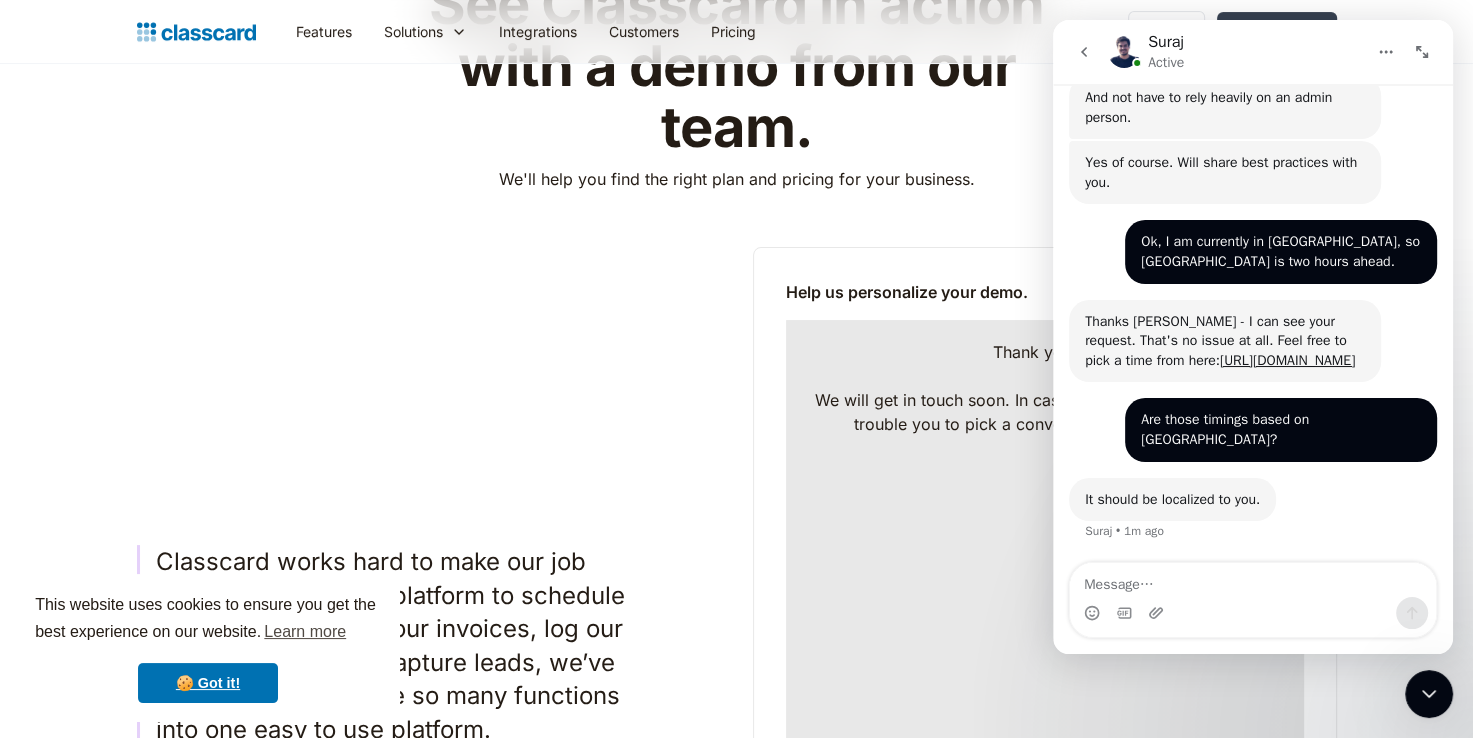 click 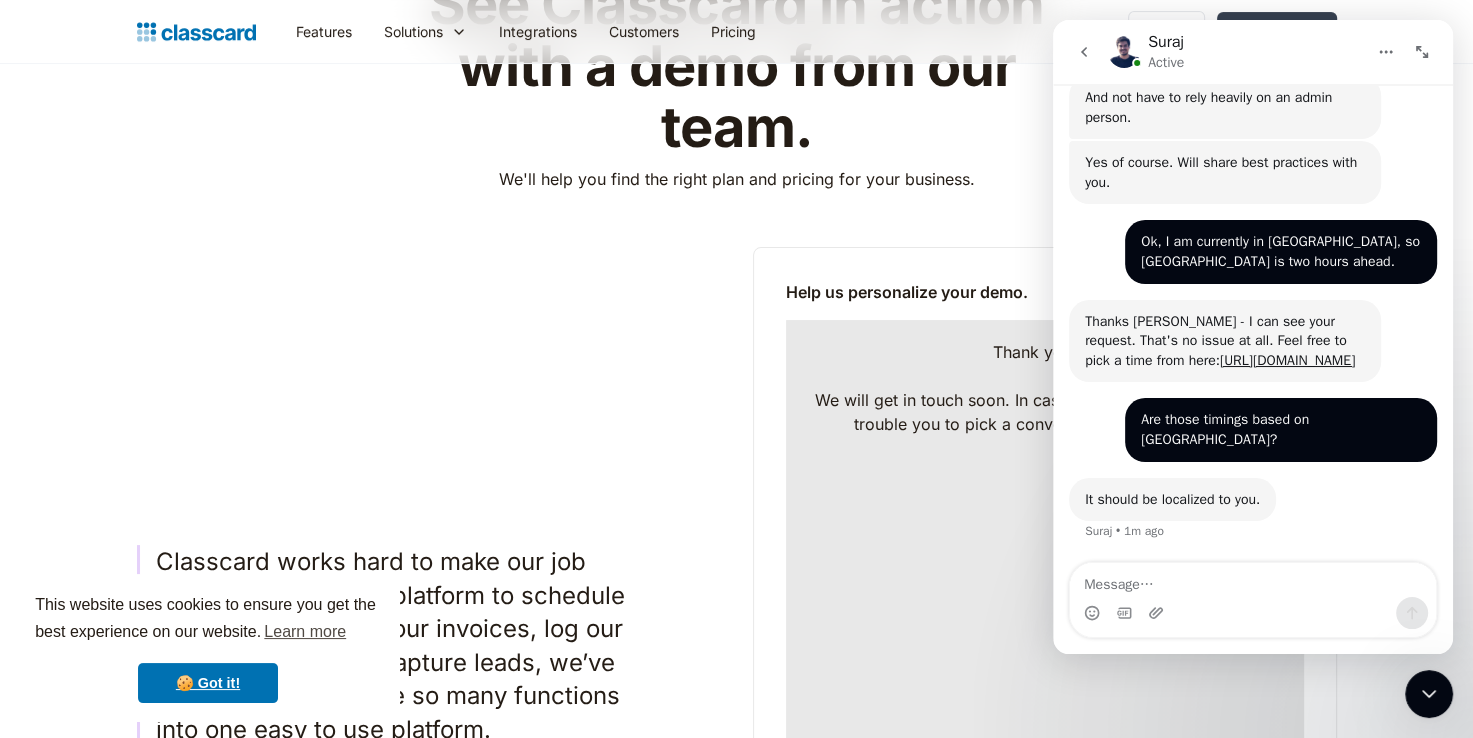 scroll, scrollTop: 752, scrollLeft: 0, axis: vertical 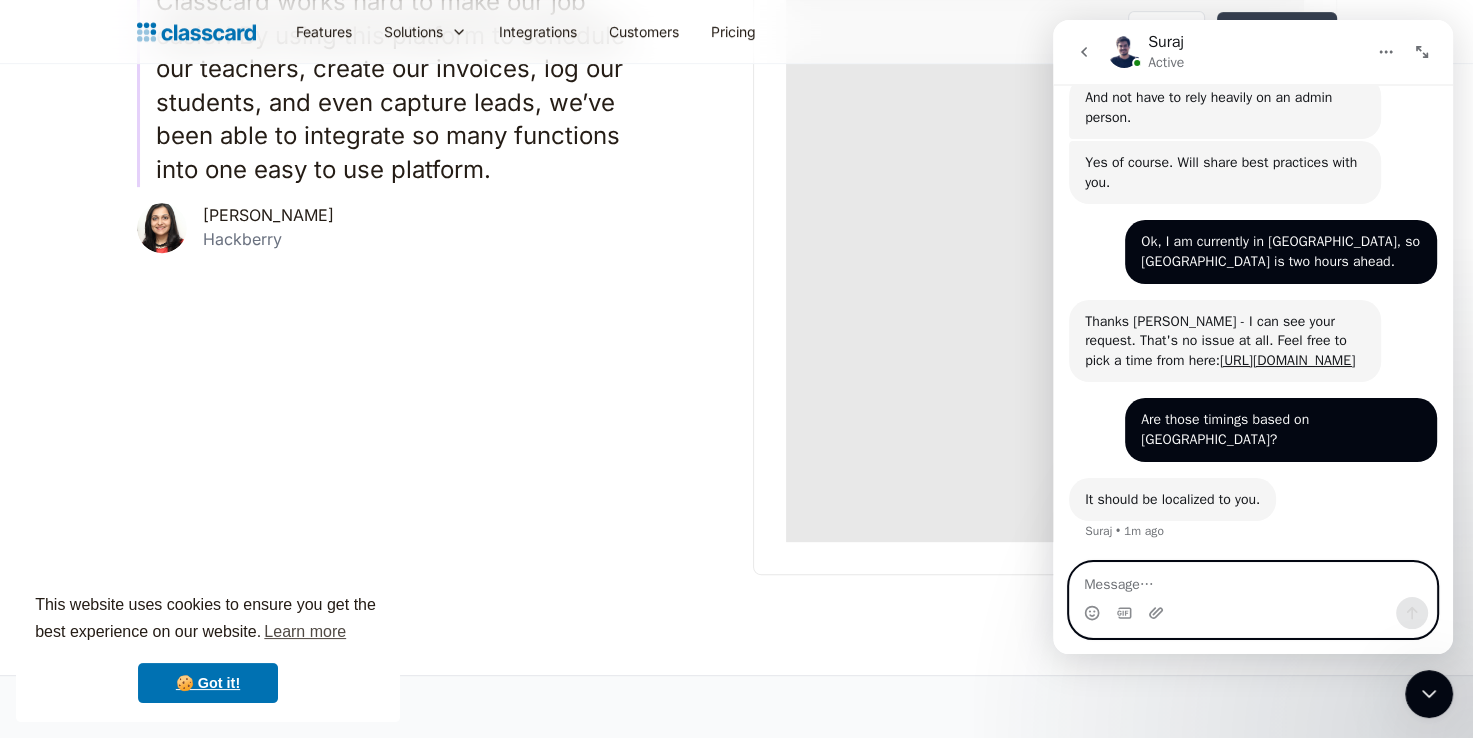 click at bounding box center (1253, 580) 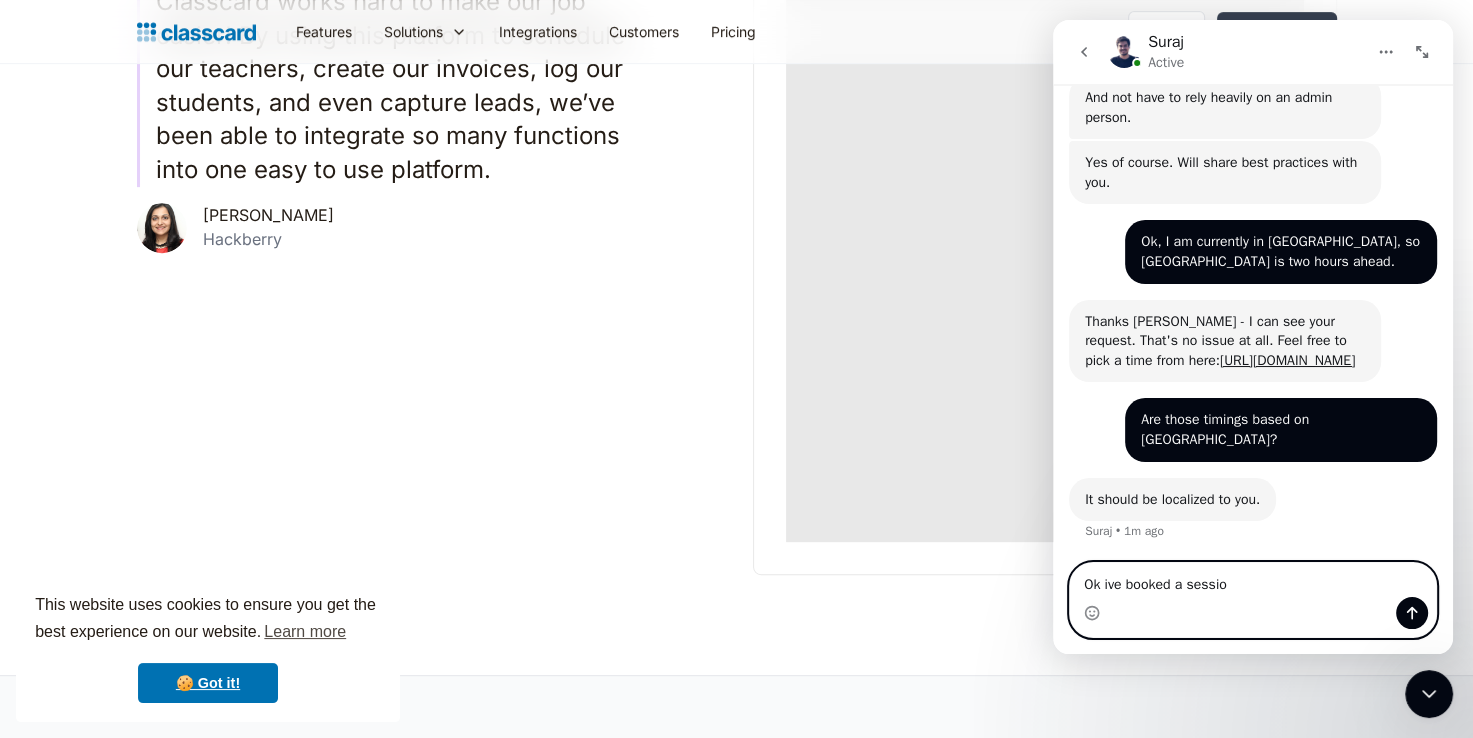 type on "Ok ive booked a session" 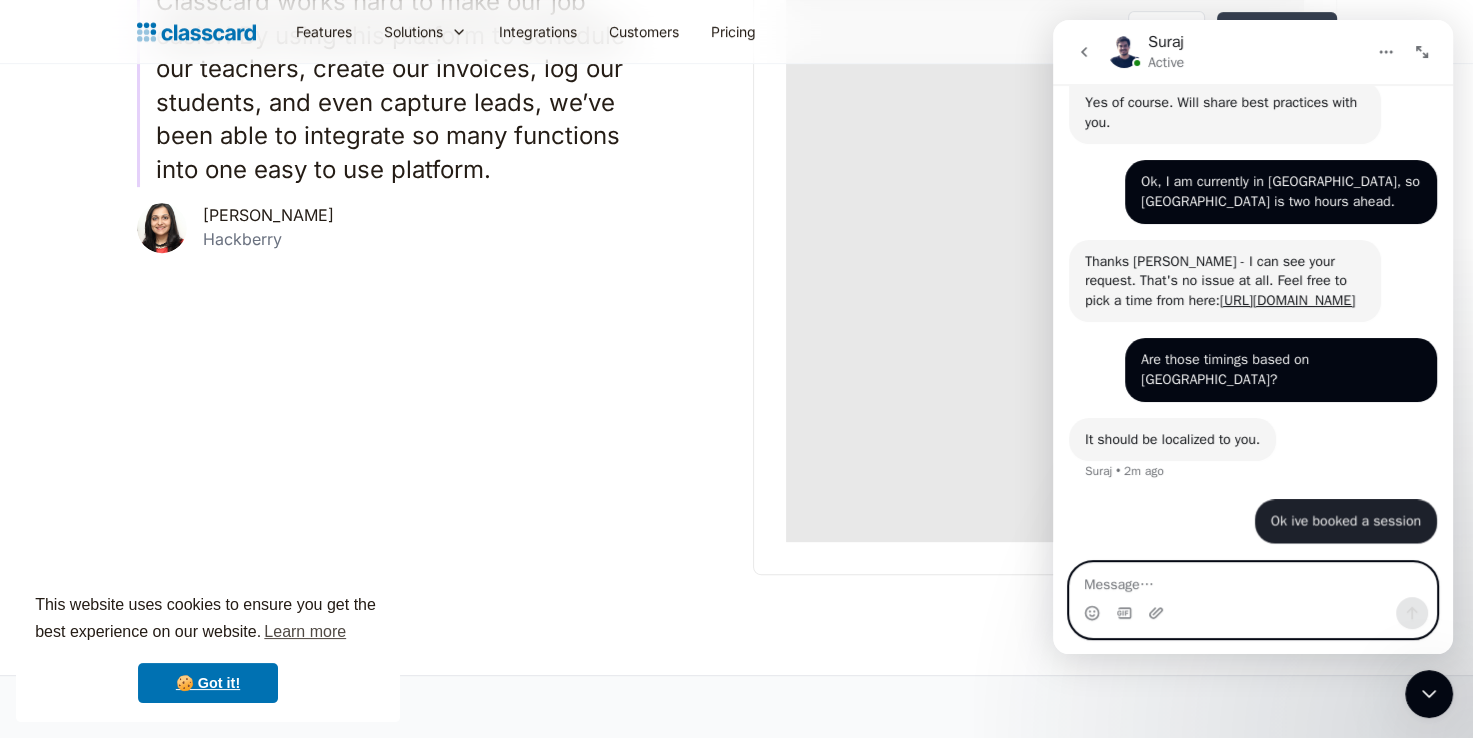 scroll, scrollTop: 2275, scrollLeft: 0, axis: vertical 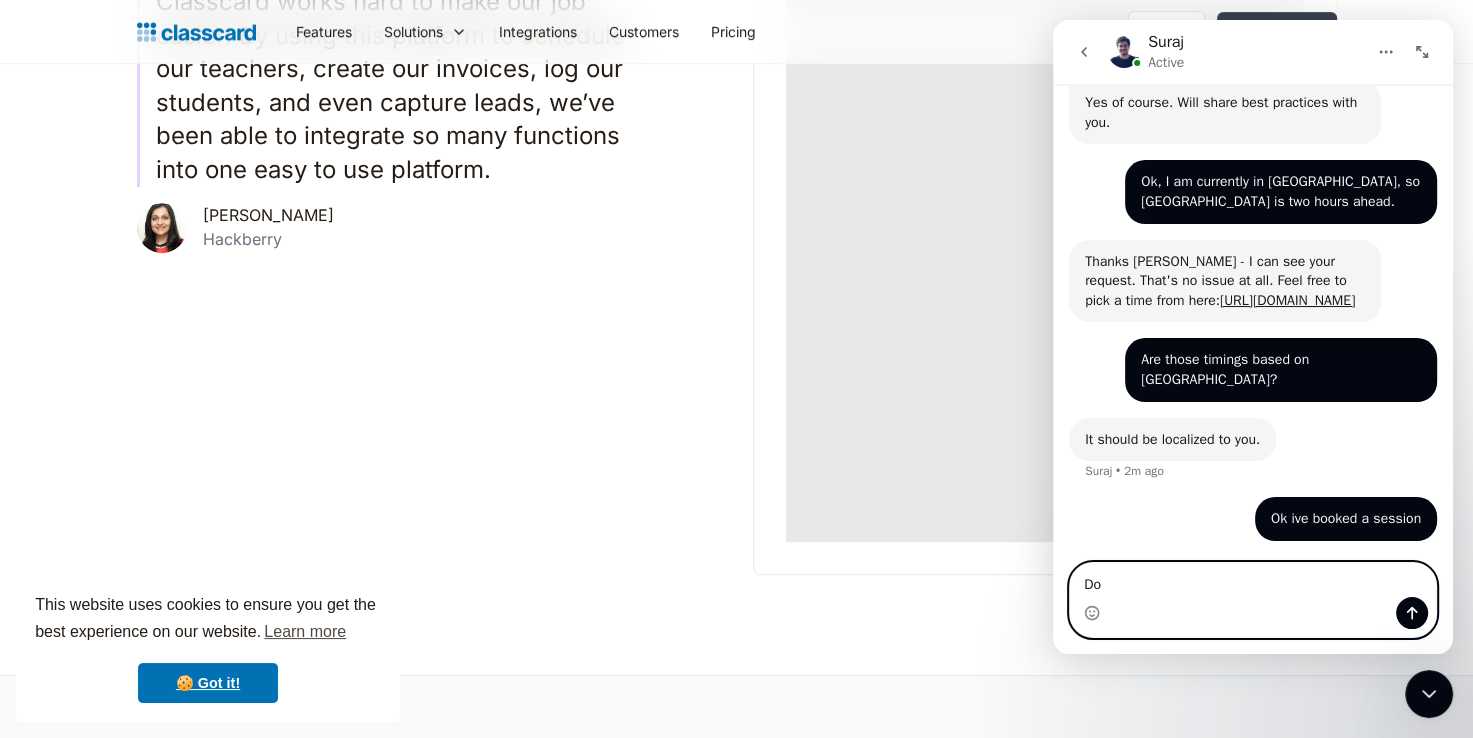 type on "D" 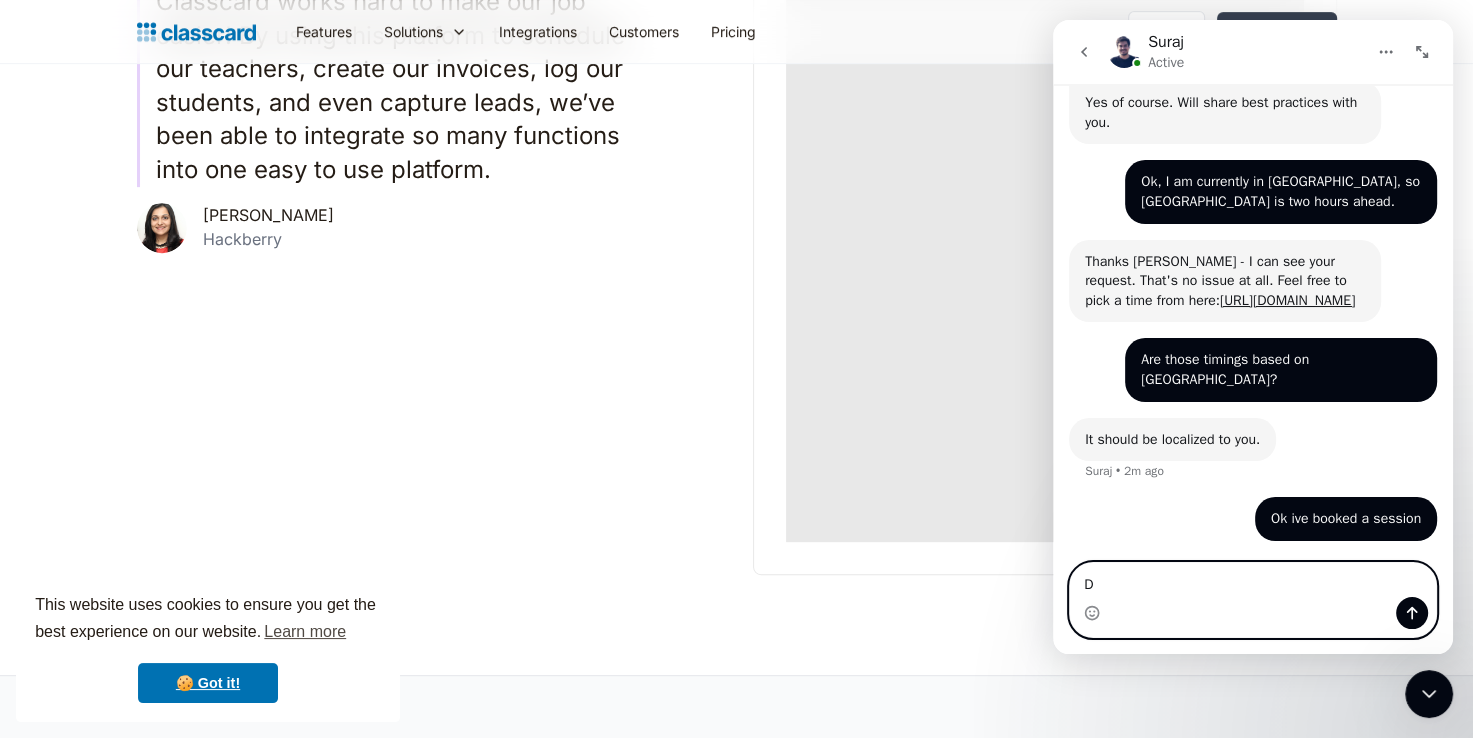 type 